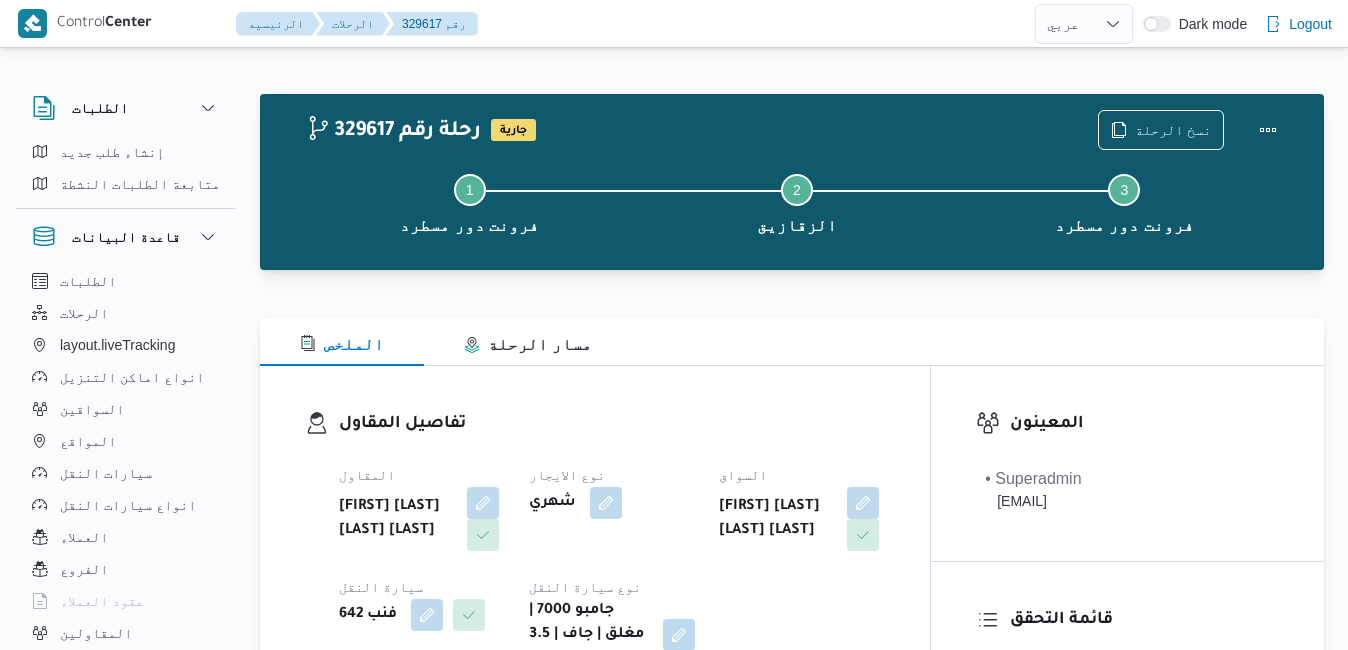 select on "ar" 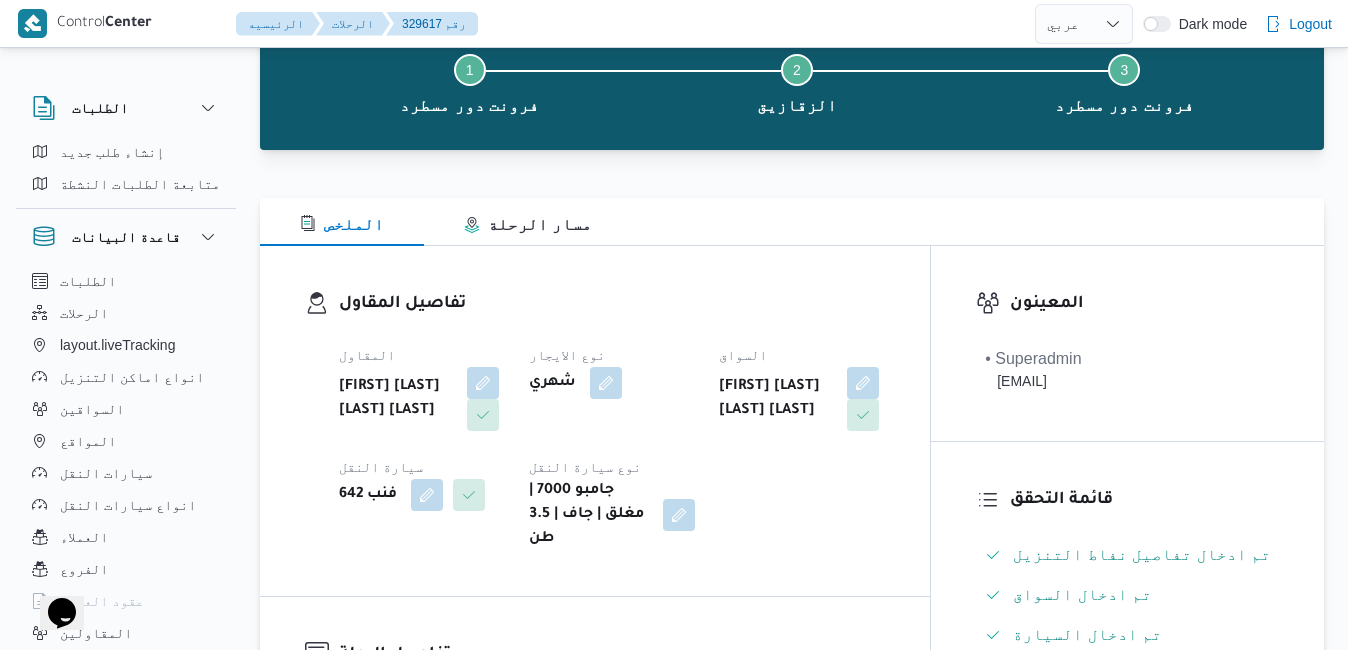 scroll, scrollTop: 0, scrollLeft: 0, axis: both 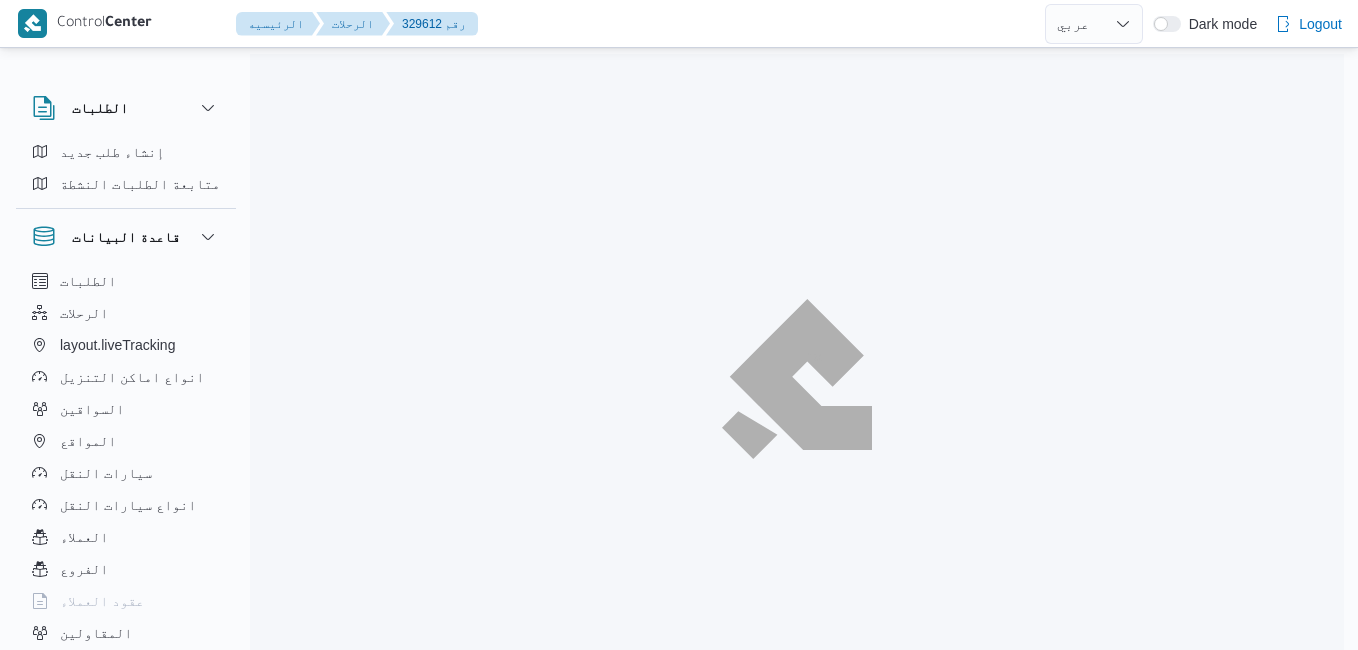 select on "ar" 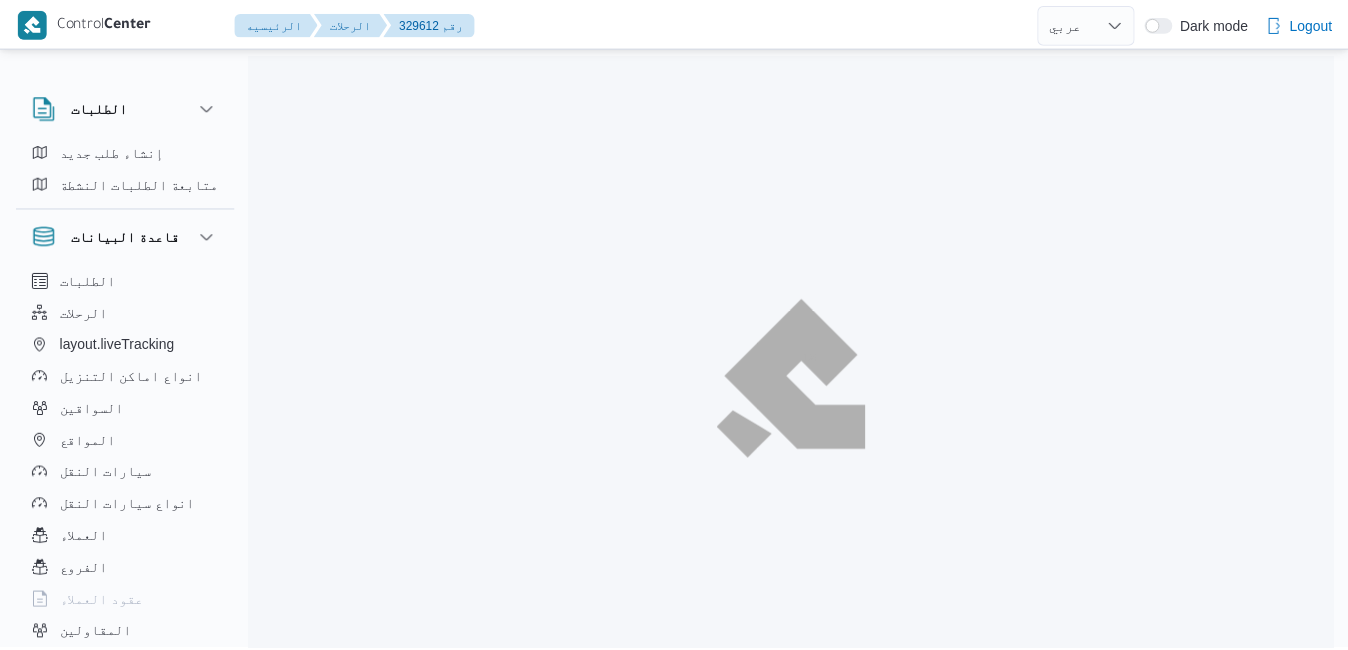scroll, scrollTop: 0, scrollLeft: 0, axis: both 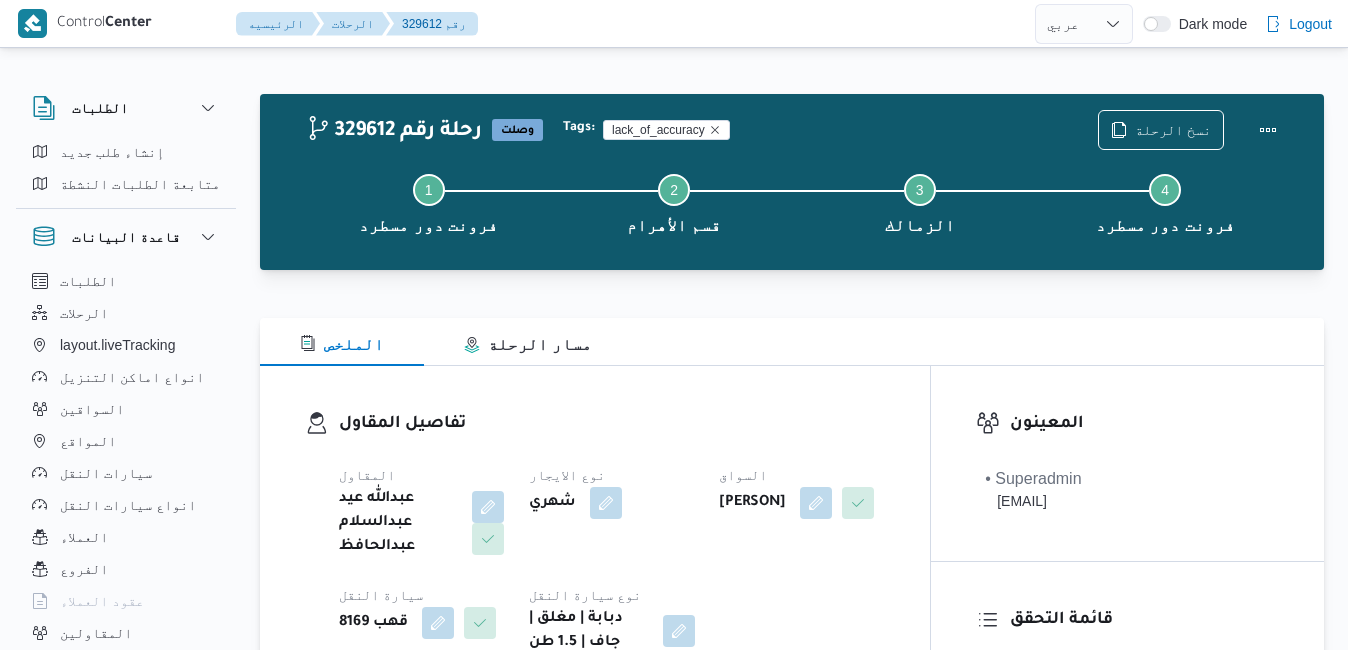 click on "تفاصيل المقاول المقاول عبدالله عيد عبدالسلام عبدالحافظ نوع الايجار شهري السواق امير صلاح محمد السيد سيارة النقل قهب 8169 نوع سيارة النقل دبابة | مغلق | جاف | 1.5 طن" at bounding box center [595, 533] 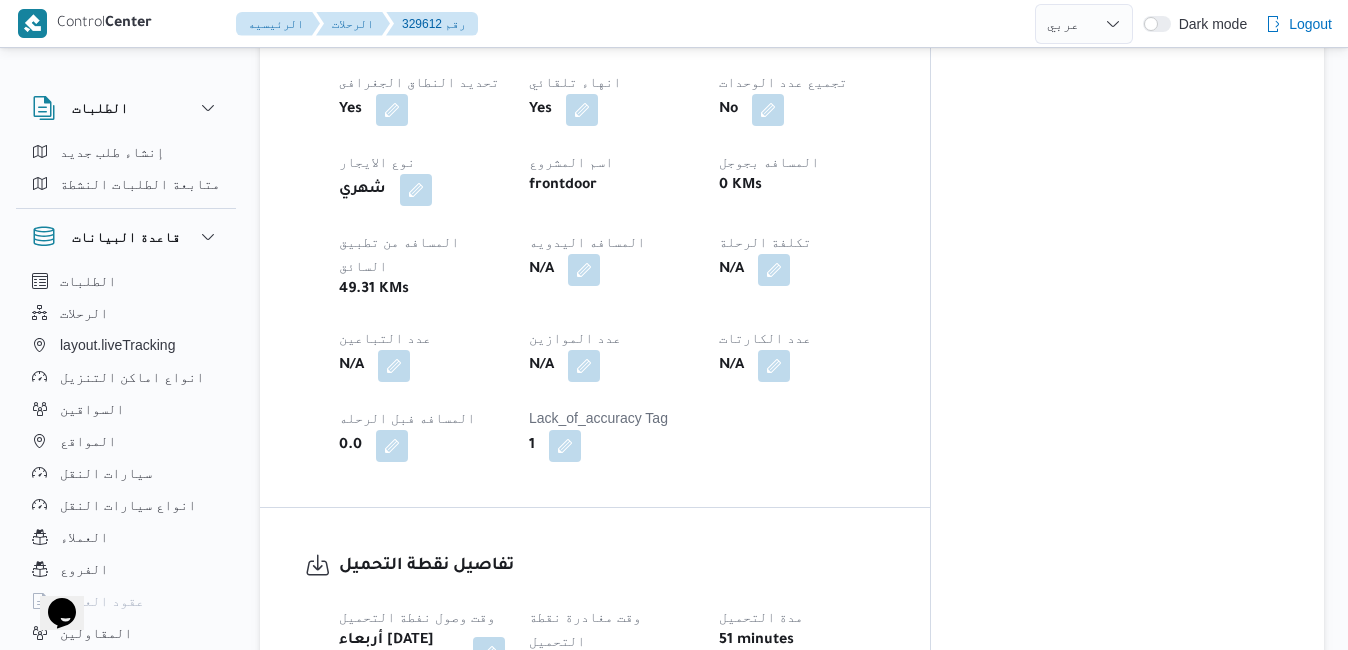 scroll, scrollTop: 0, scrollLeft: 0, axis: both 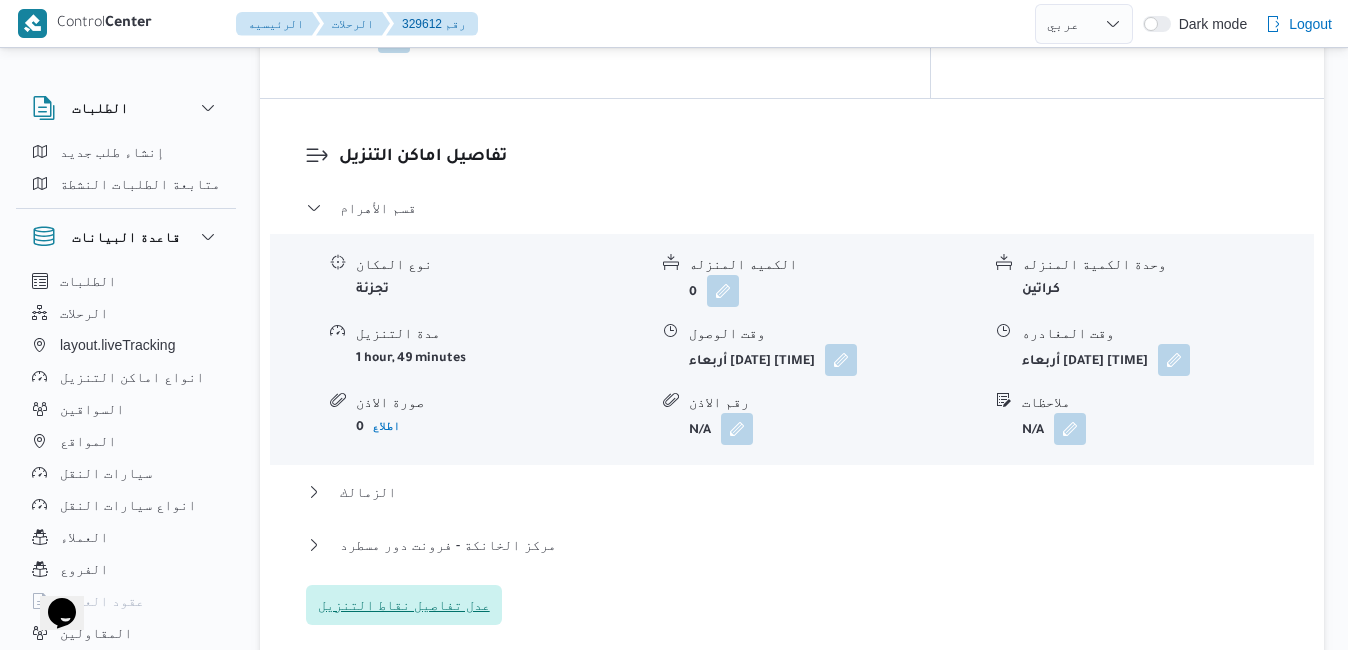click on "عدل تفاصيل نقاط التنزيل" at bounding box center [404, 605] 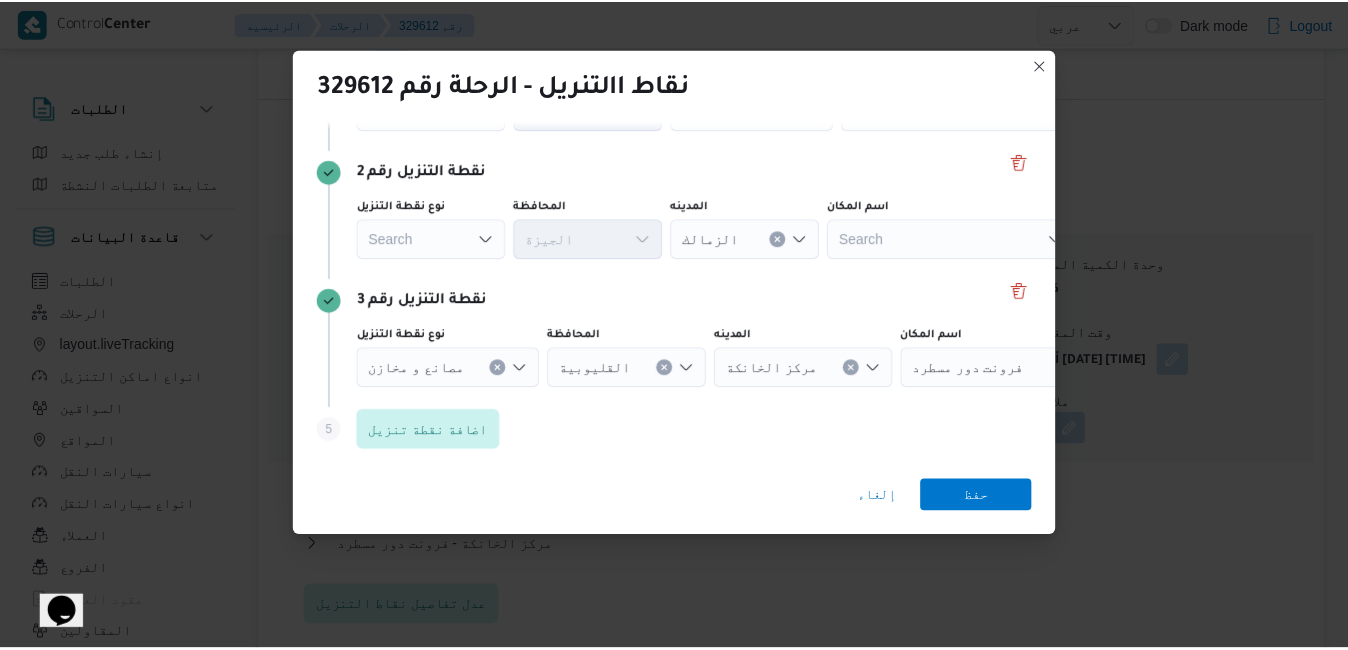 scroll, scrollTop: 239, scrollLeft: 0, axis: vertical 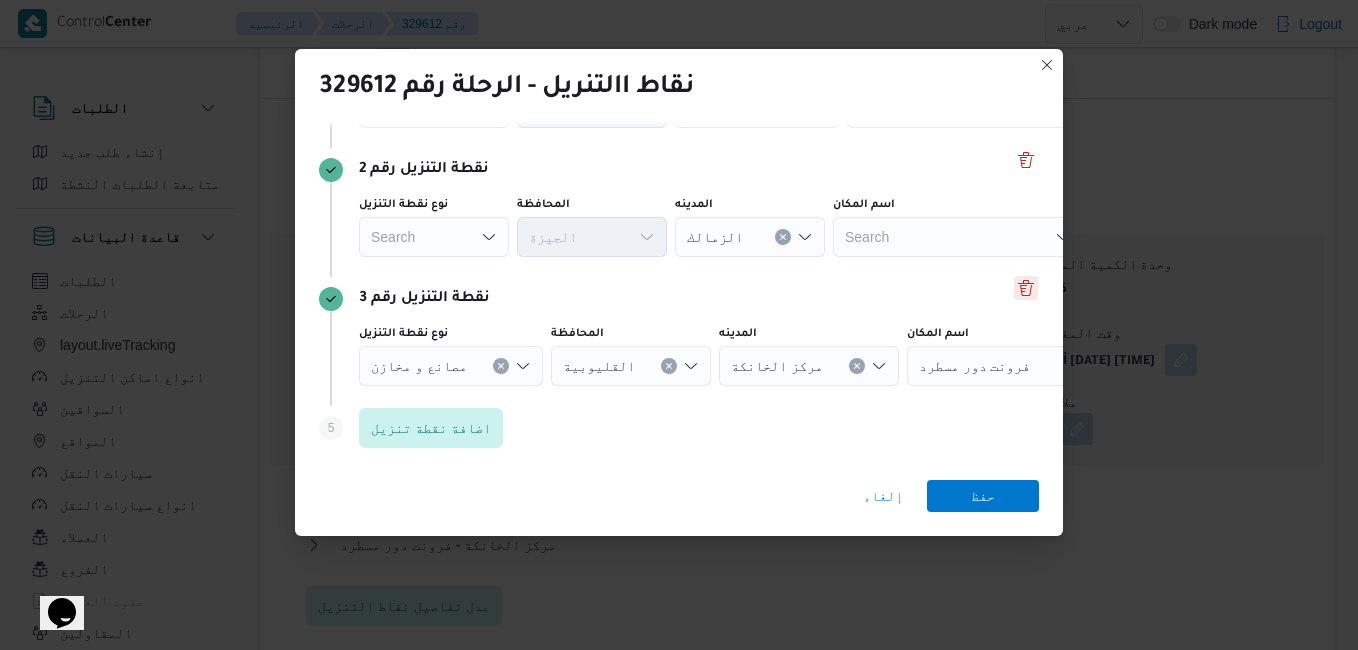 click at bounding box center (1026, 288) 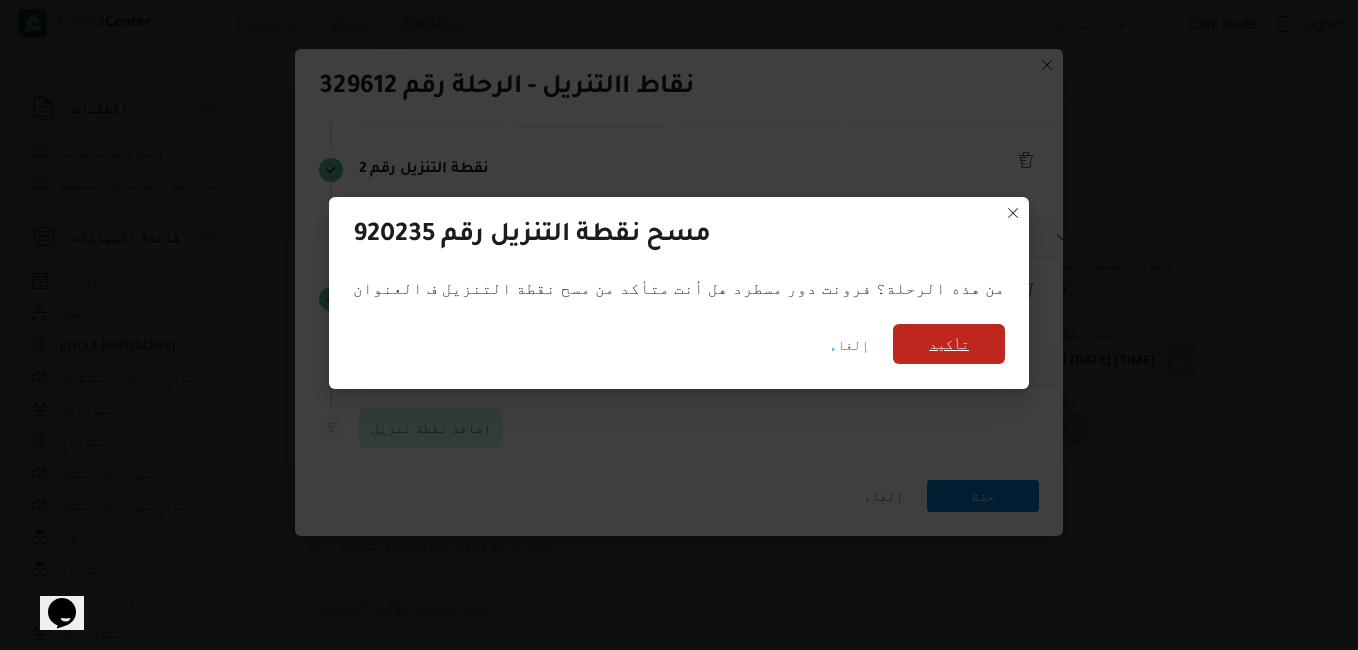 click on "تأكيد" at bounding box center (949, 344) 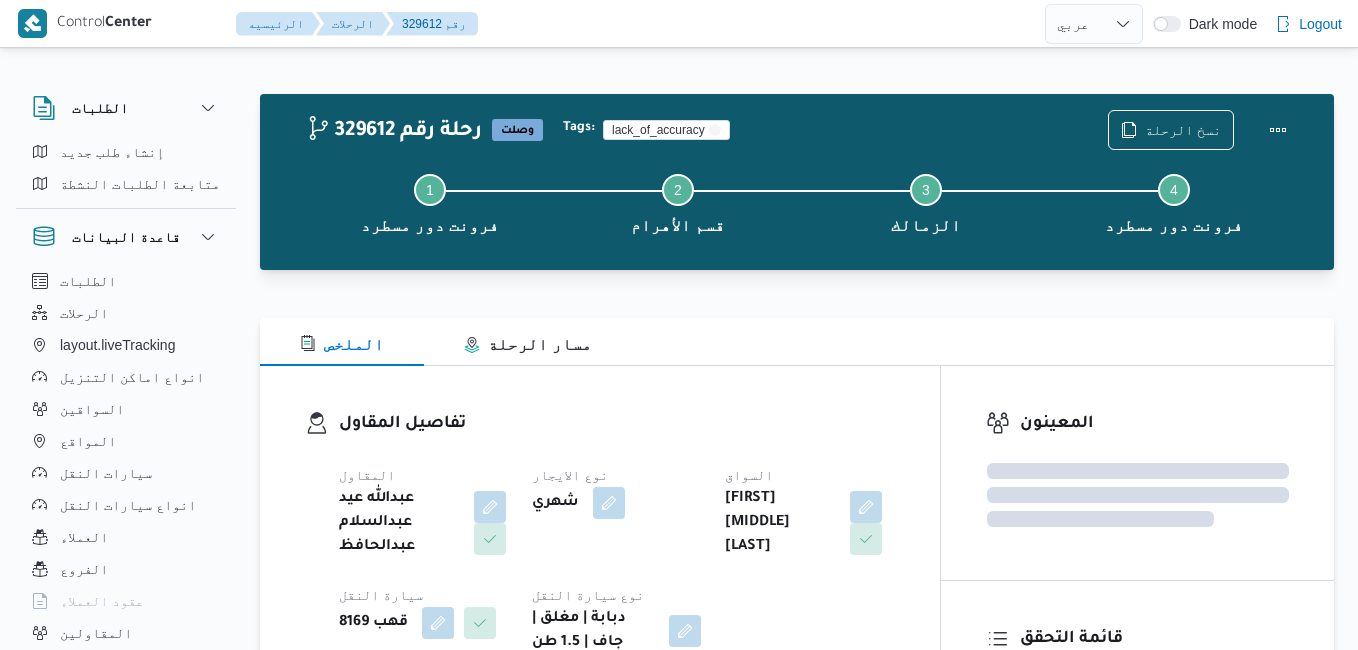 select on "ar" 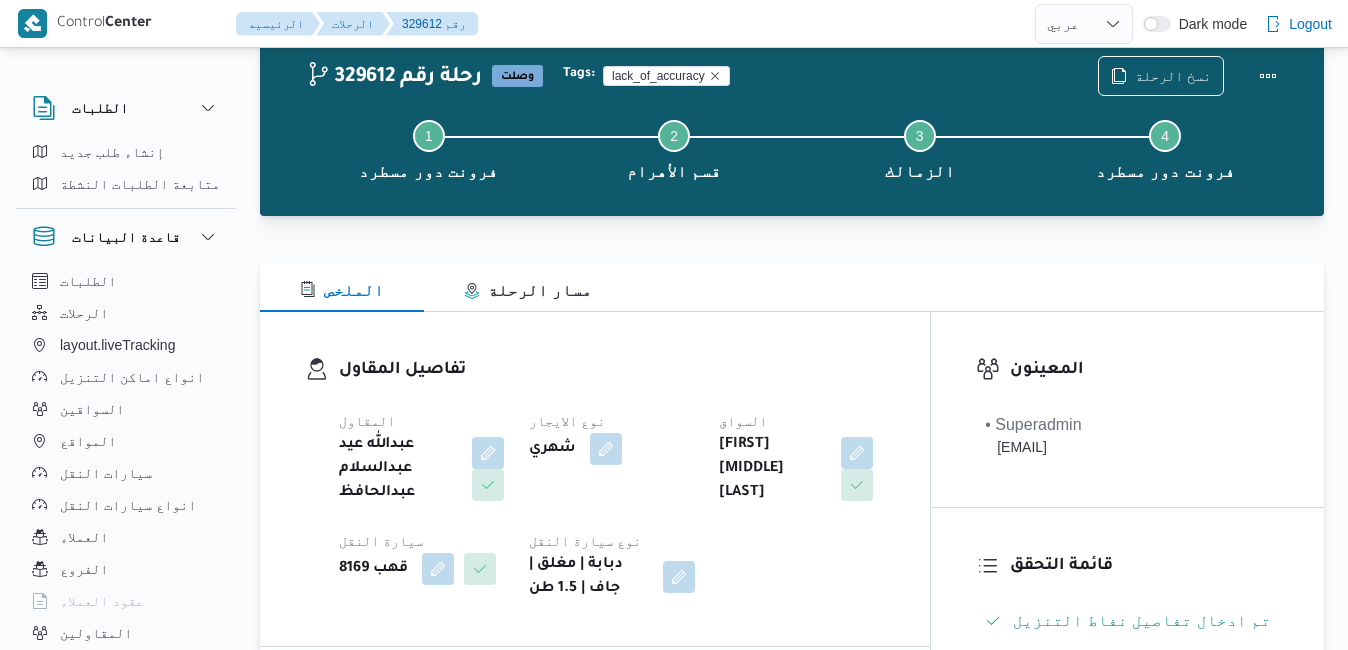 scroll, scrollTop: 54, scrollLeft: 0, axis: vertical 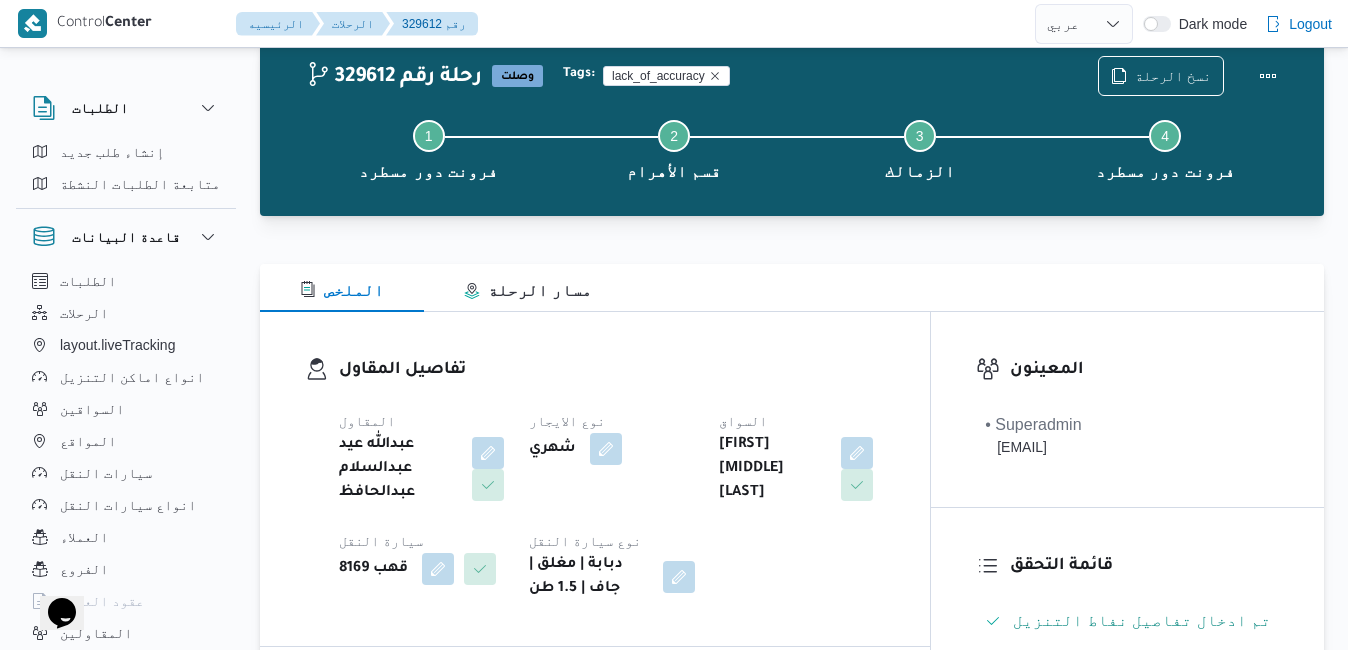 click on "تفاصيل المقاول" at bounding box center (612, 370) 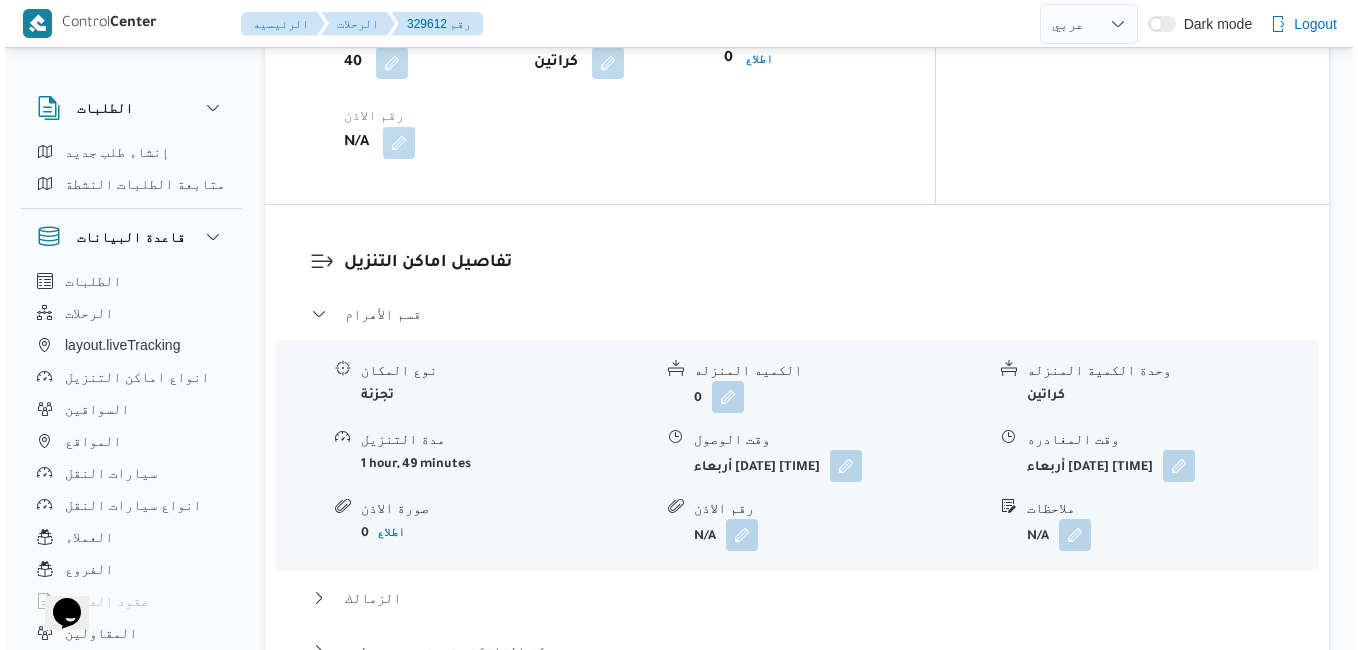 scroll, scrollTop: 1734, scrollLeft: 0, axis: vertical 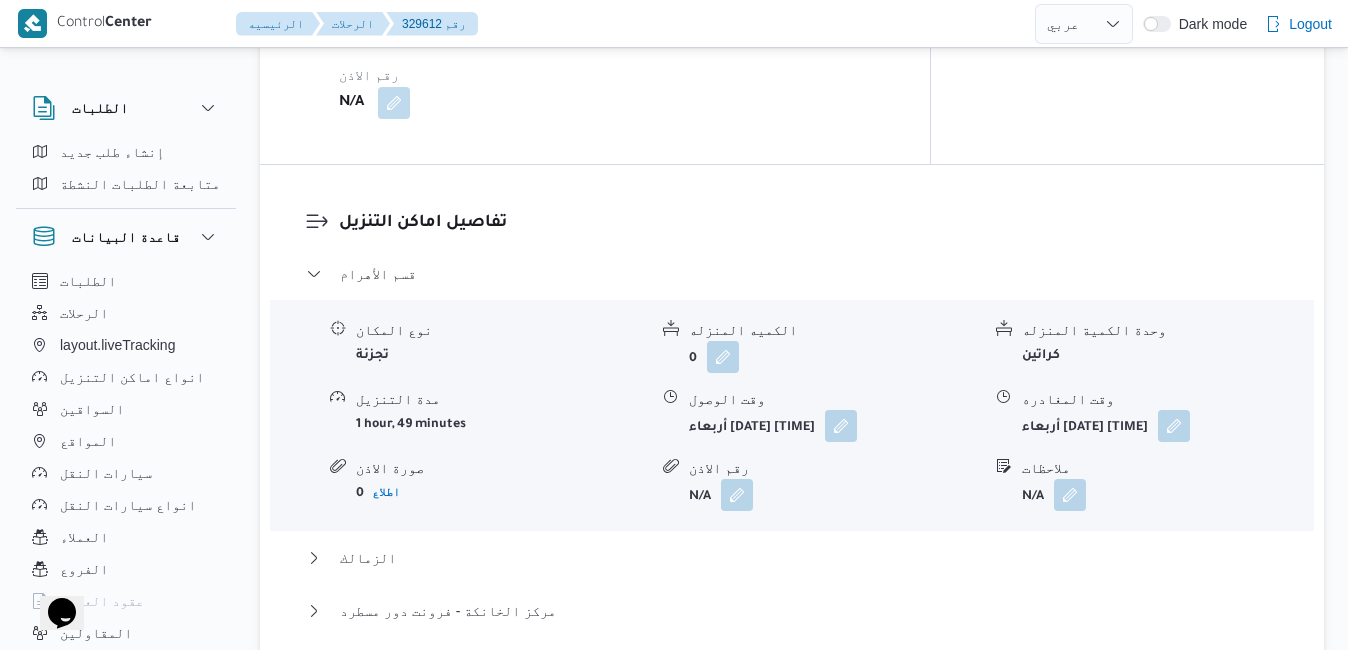 click on "عدل تفاصيل نقاط التنزيل" at bounding box center (404, 671) 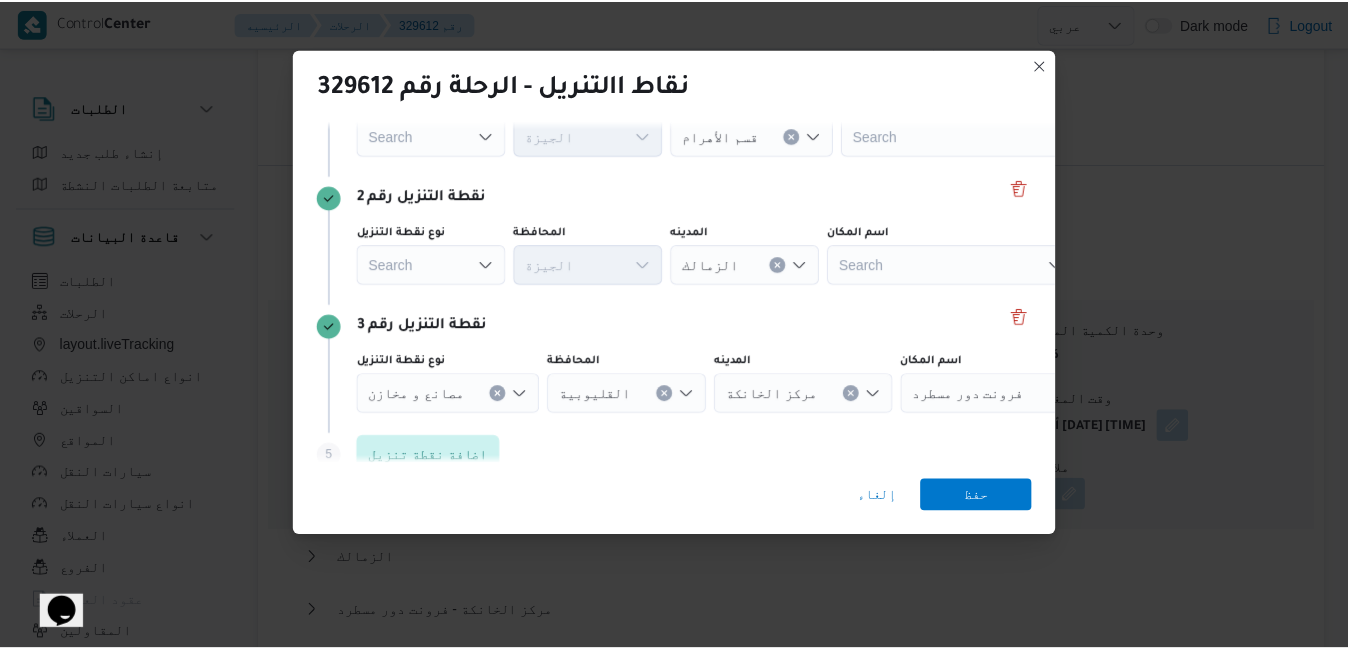 scroll, scrollTop: 235, scrollLeft: 0, axis: vertical 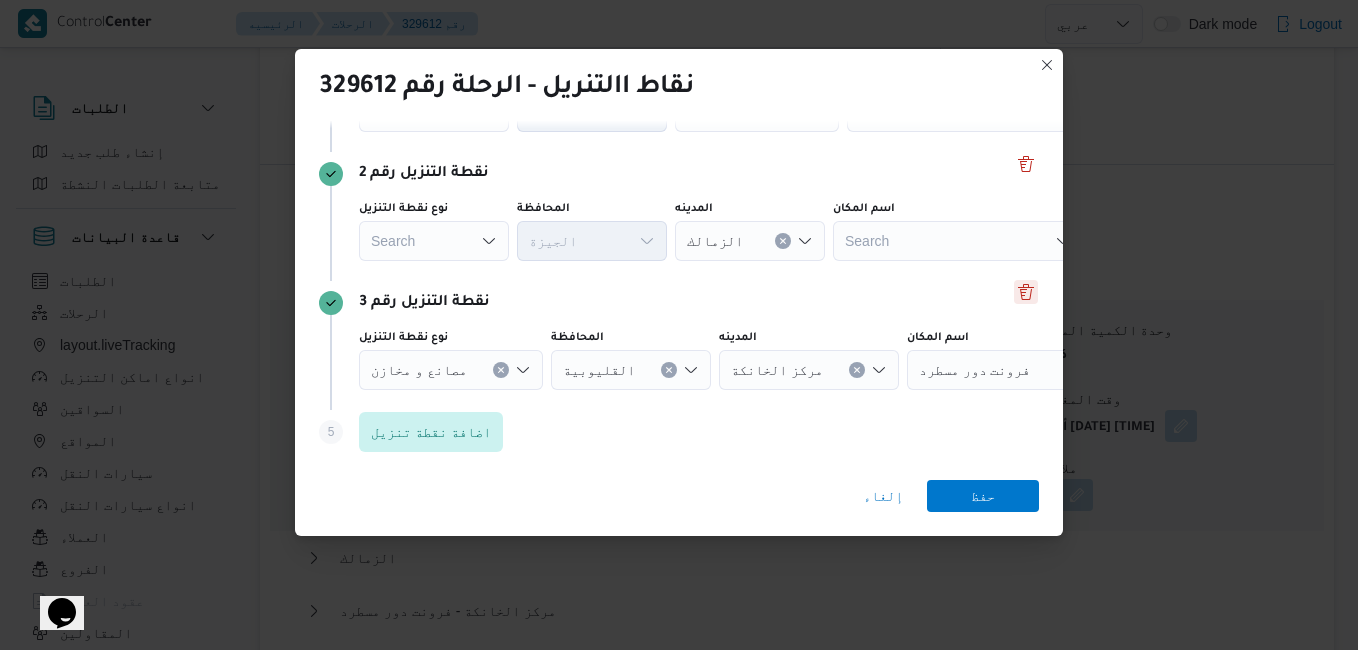 click at bounding box center [1026, 292] 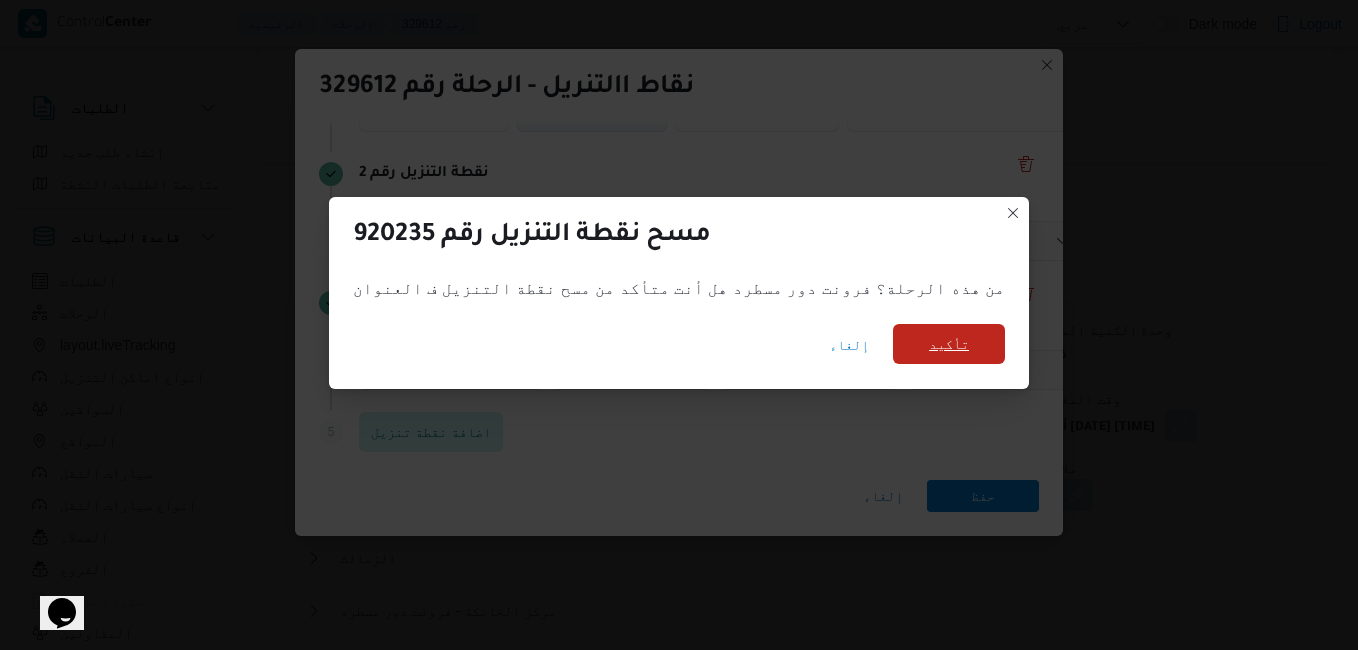 click on "تأكيد" at bounding box center (949, 344) 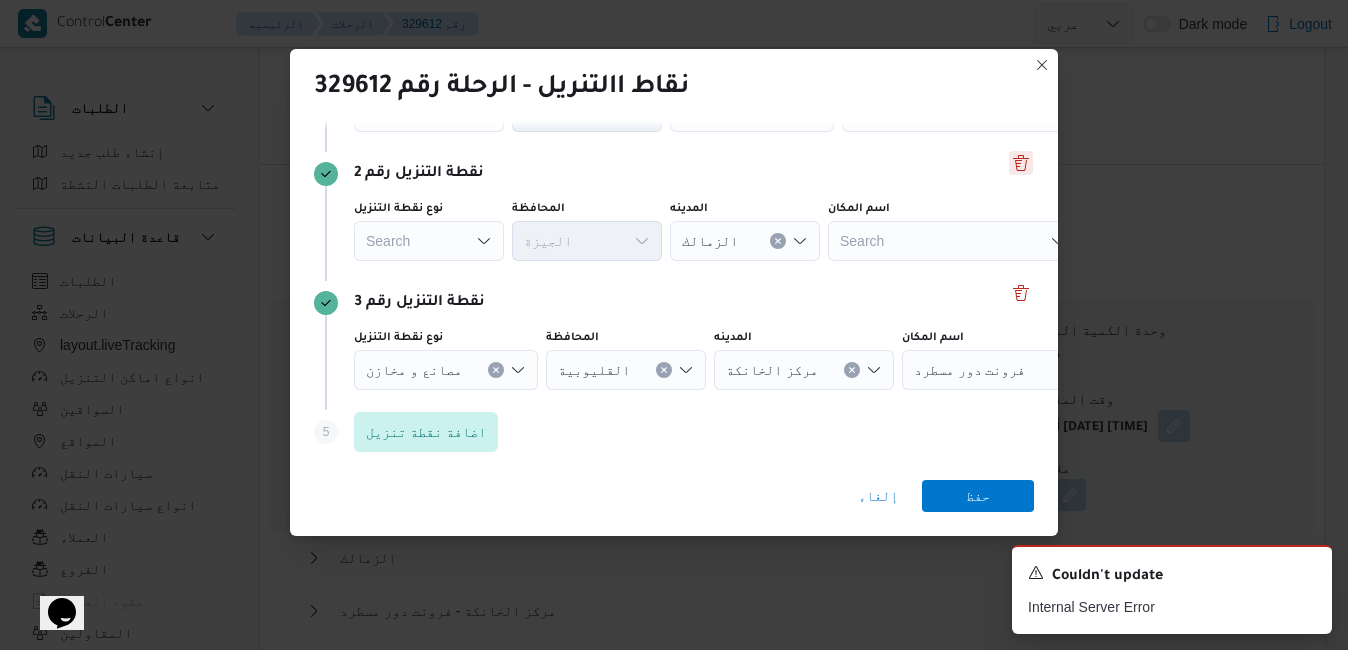 click at bounding box center [1021, 163] 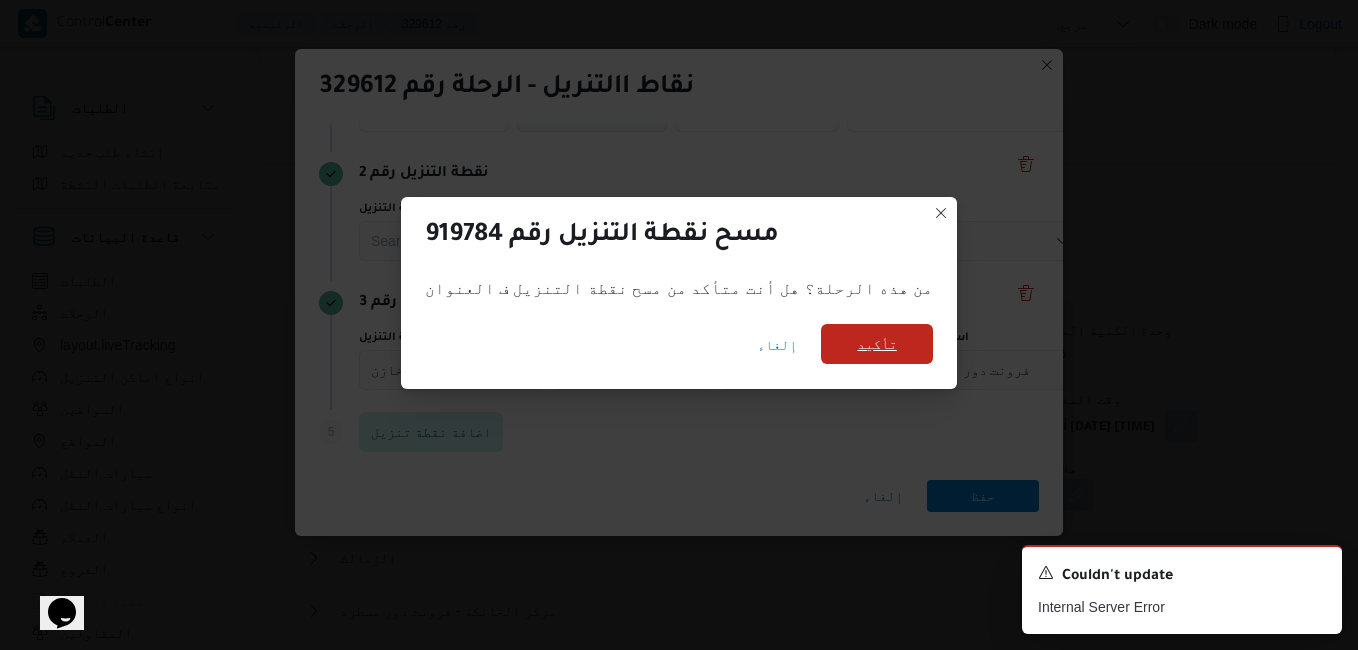 click on "تأكيد" at bounding box center (877, 344) 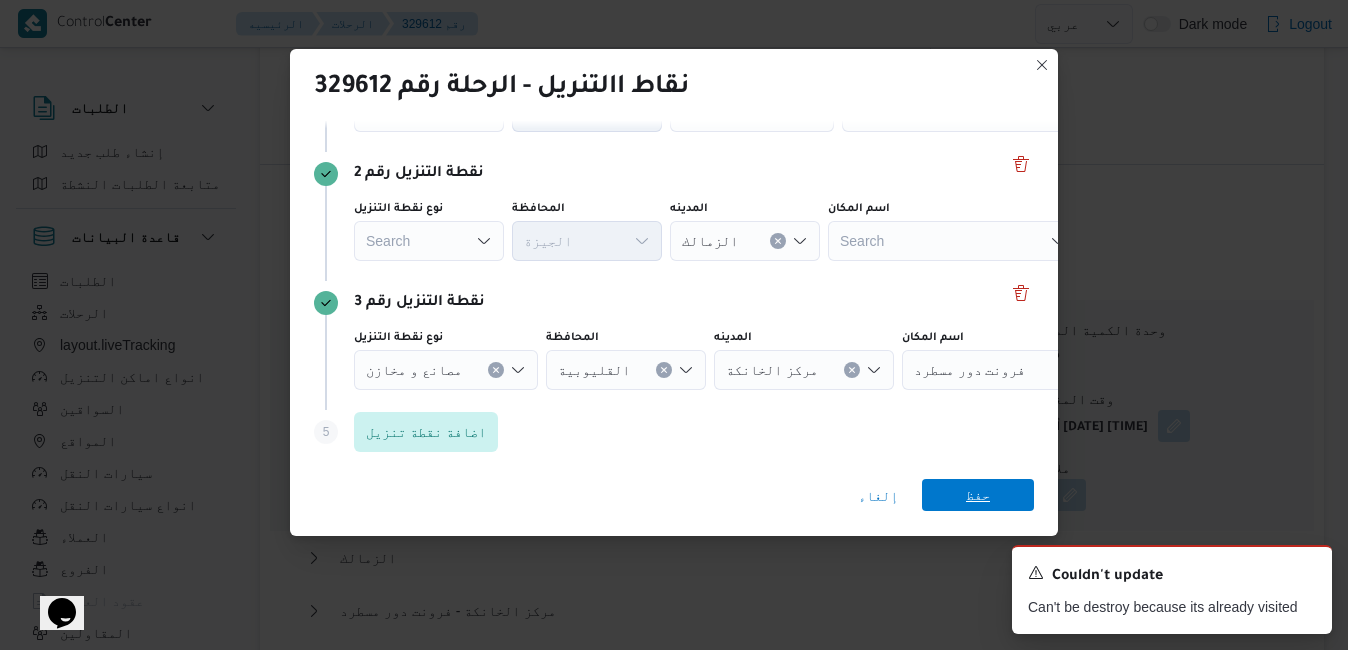 click on "حفظ" at bounding box center [978, 495] 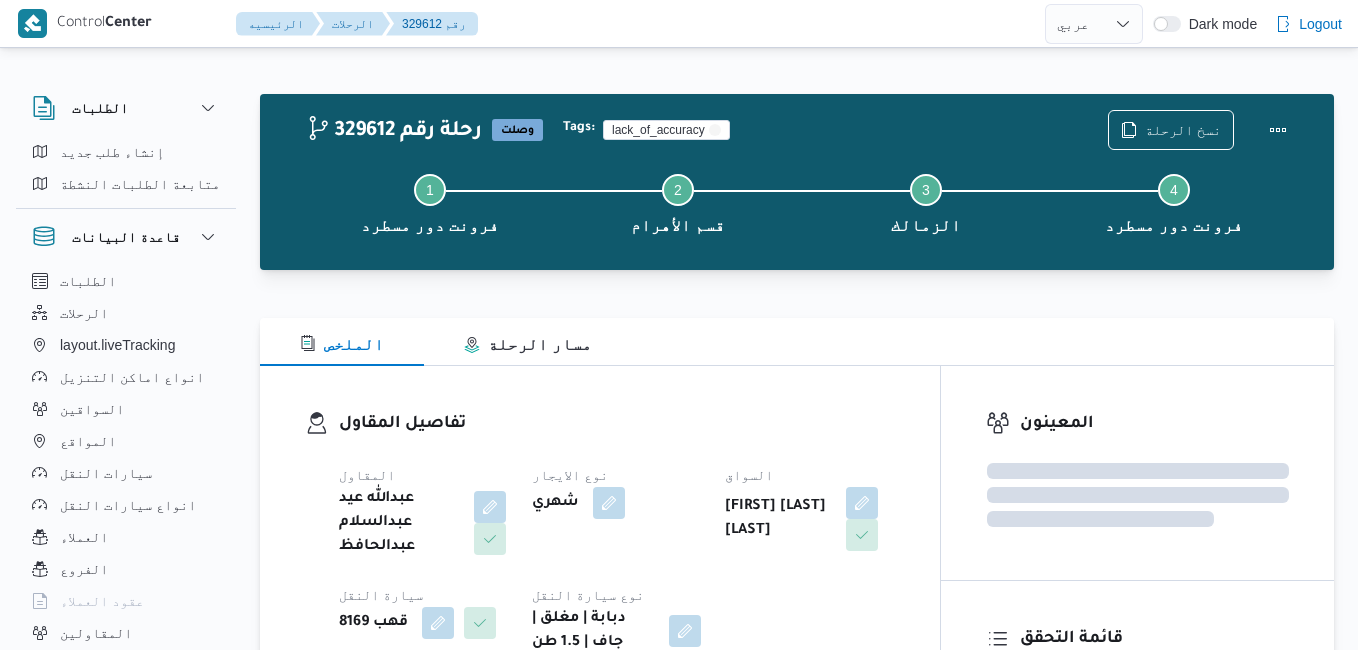select on "ar" 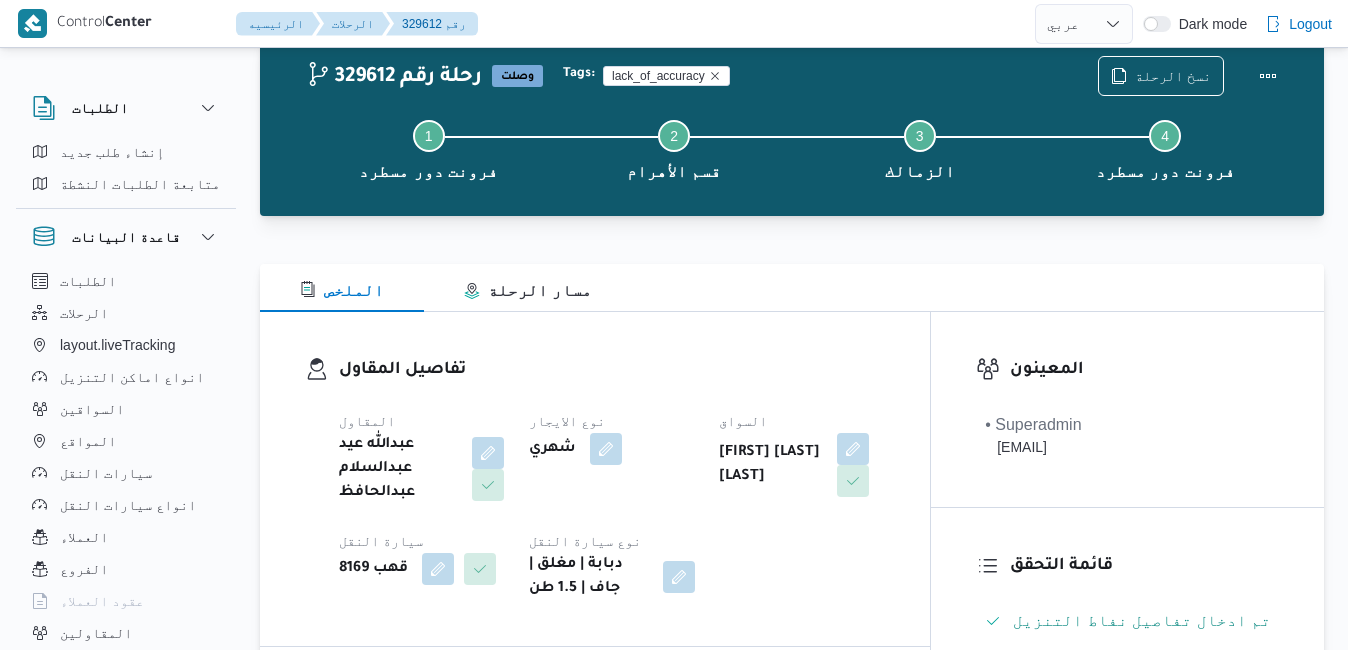 scroll, scrollTop: 54, scrollLeft: 0, axis: vertical 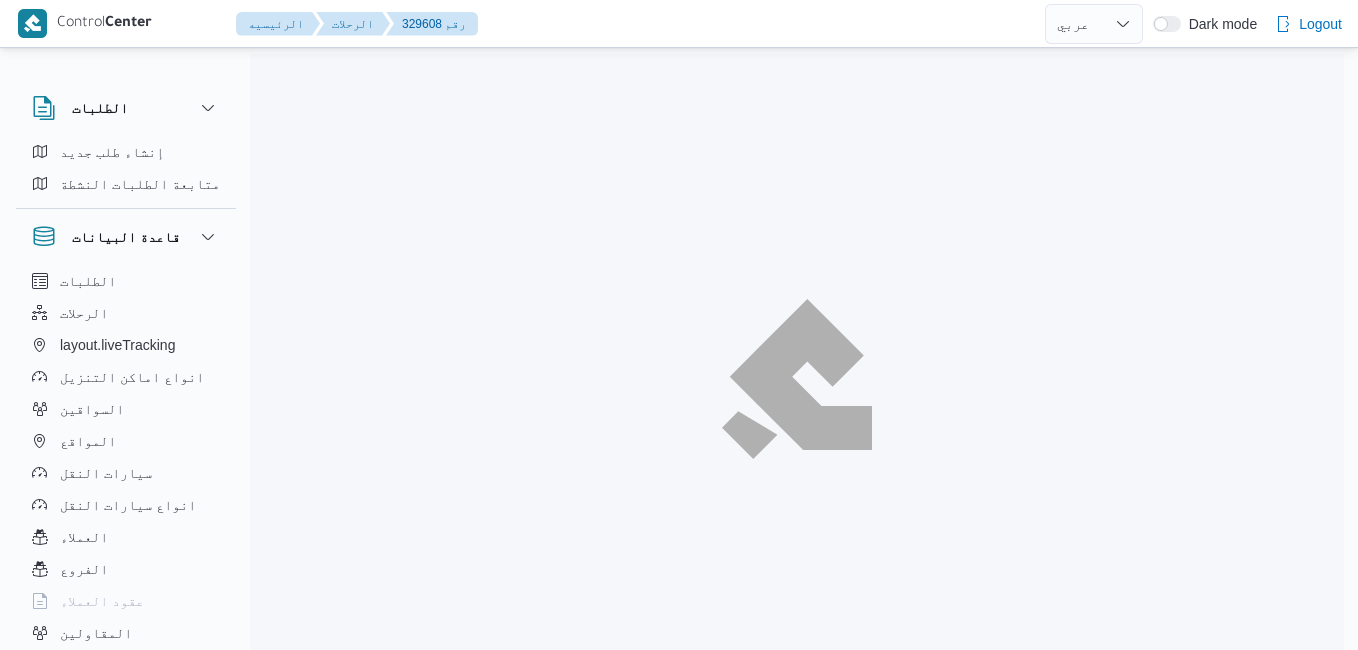 select on "ar" 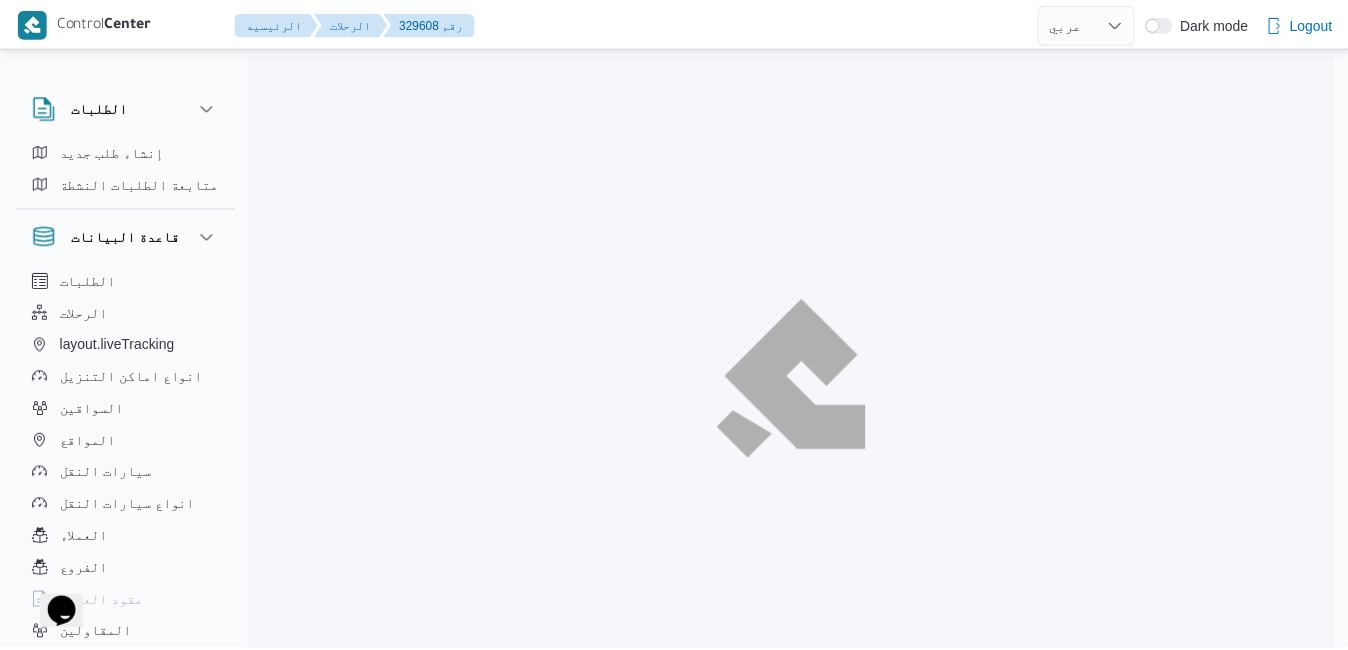 scroll, scrollTop: 0, scrollLeft: 0, axis: both 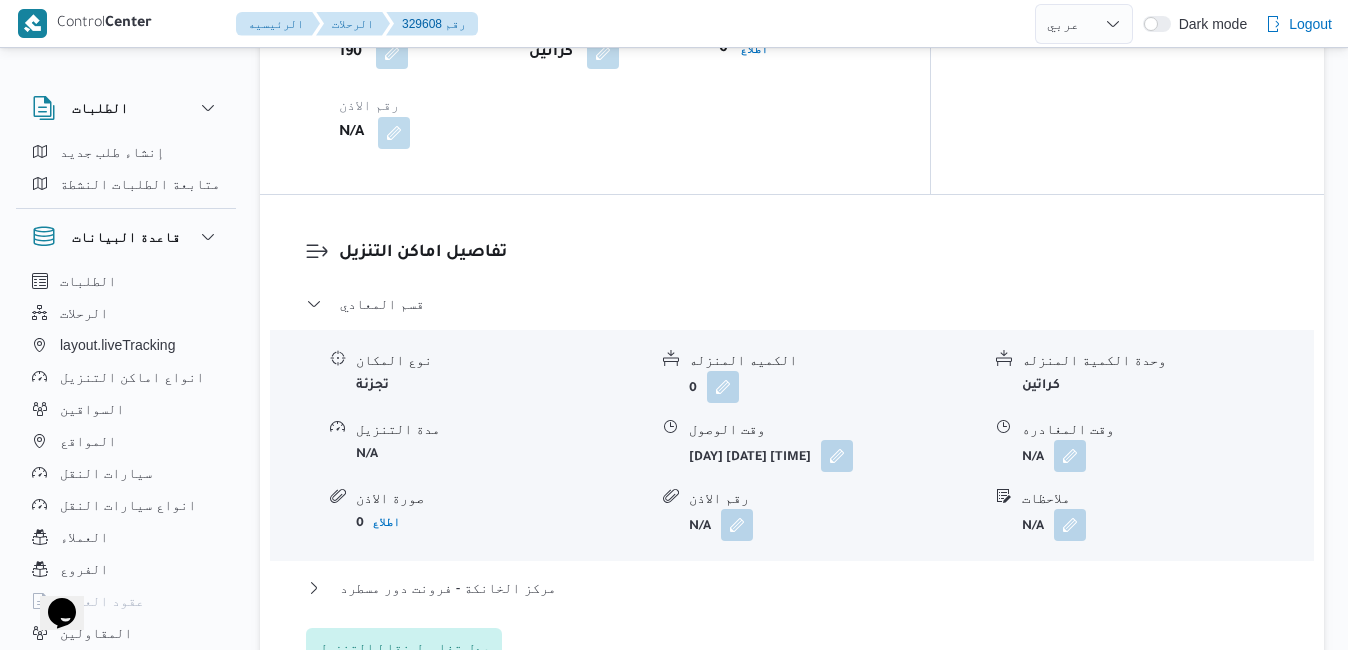 click on "عدل تفاصيل نقاط التنزيل" at bounding box center [404, 648] 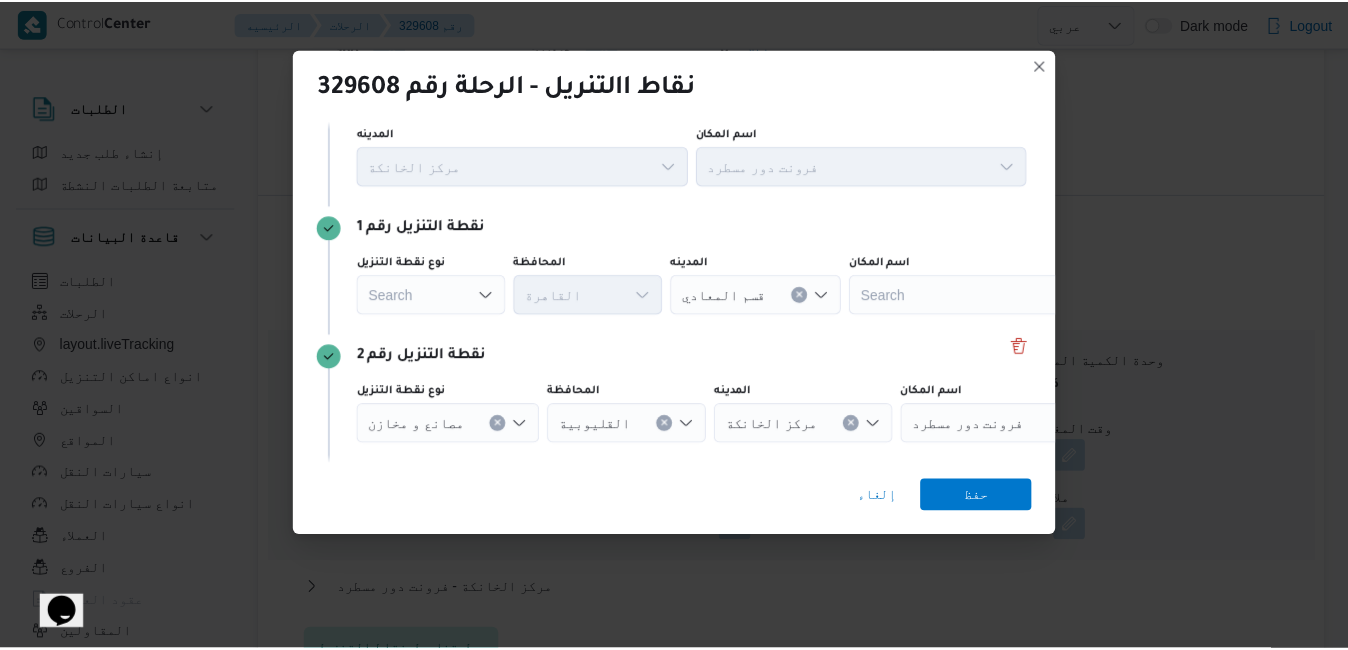 scroll, scrollTop: 111, scrollLeft: 0, axis: vertical 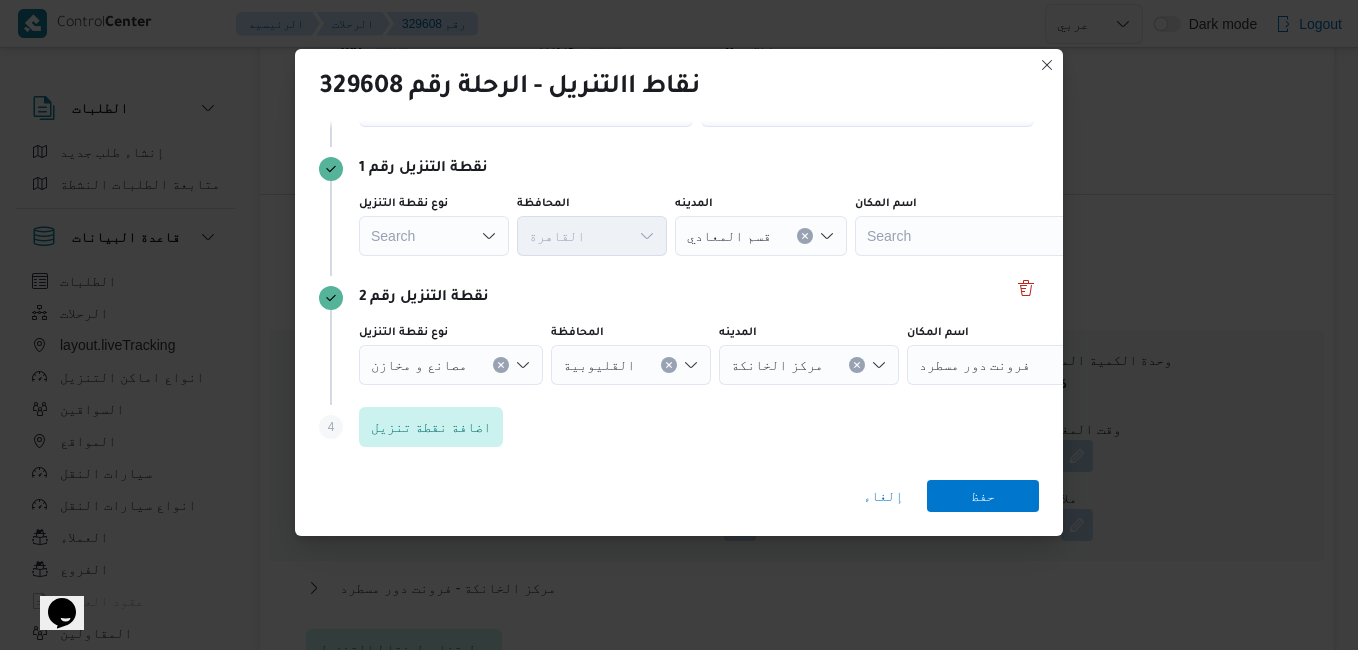 click 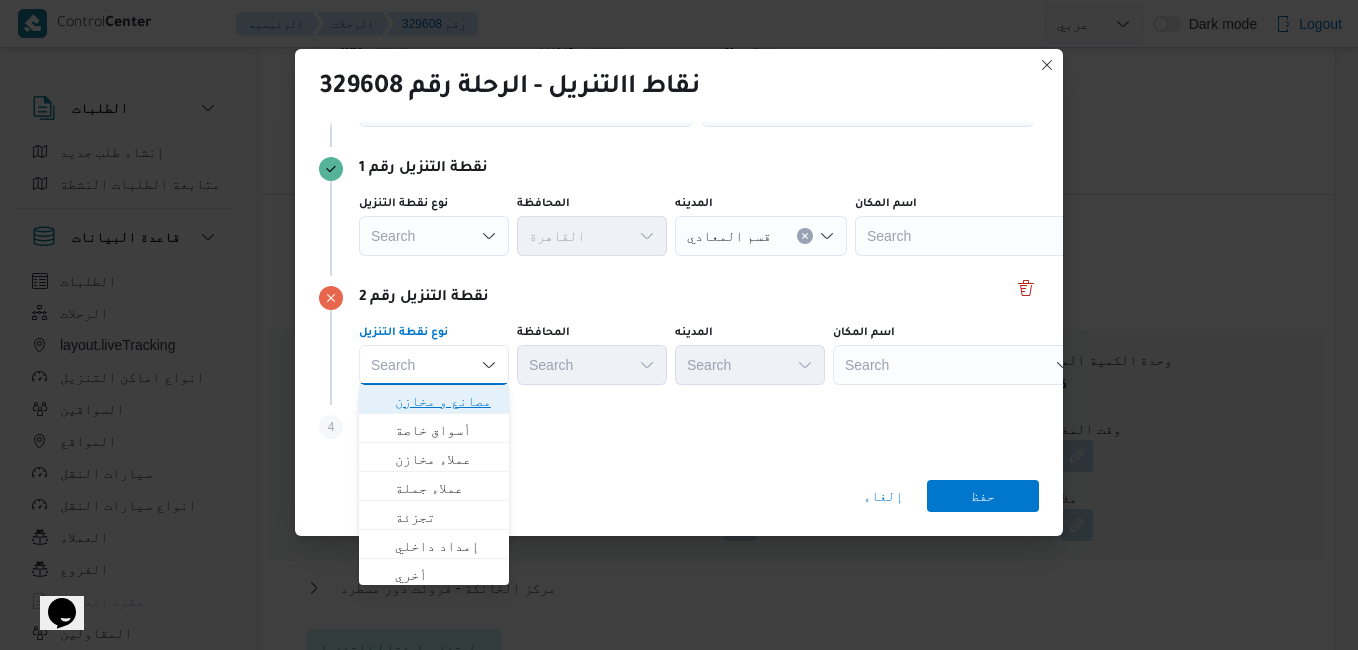 click on "مصانع و مخازن" at bounding box center [446, 401] 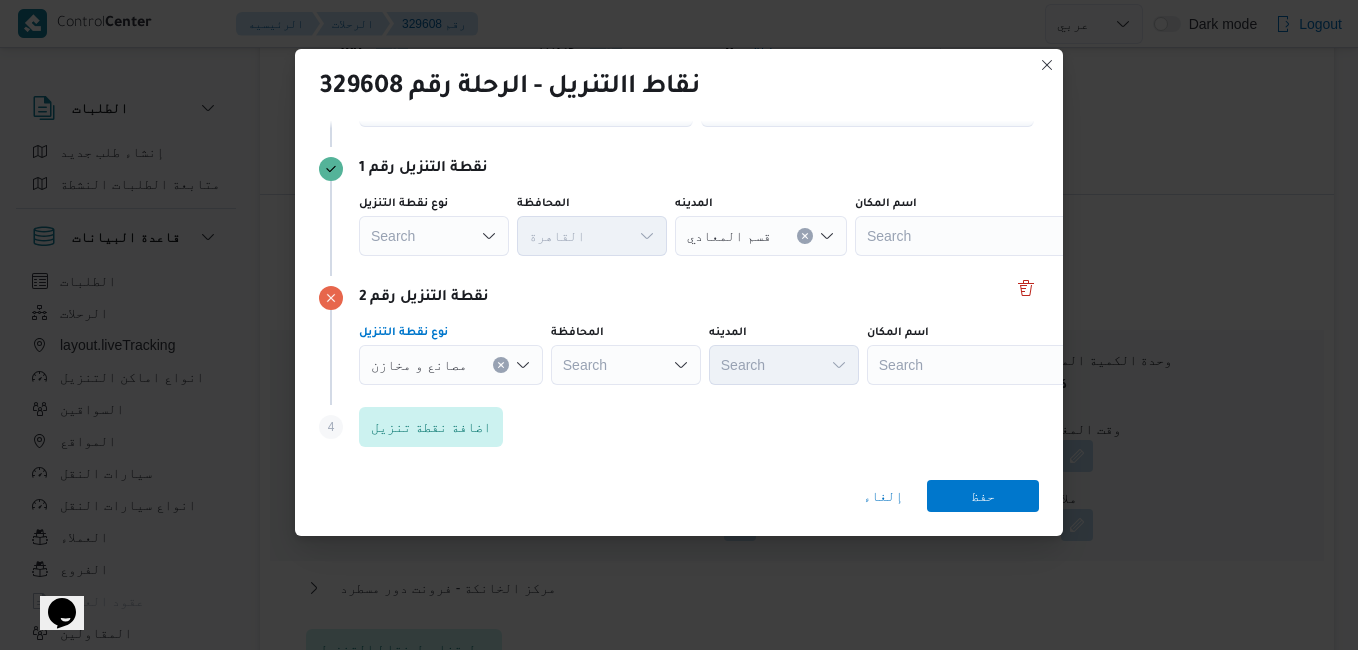 click on "Search" at bounding box center (626, 365) 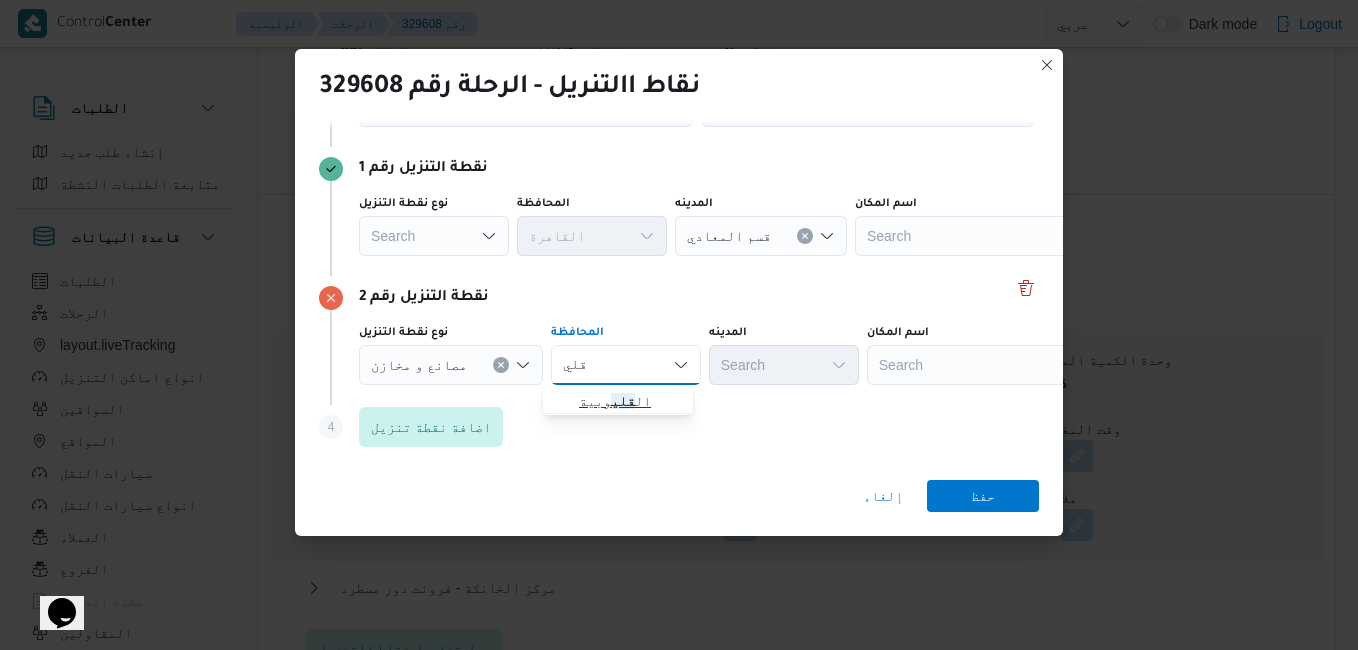 type on "قلي" 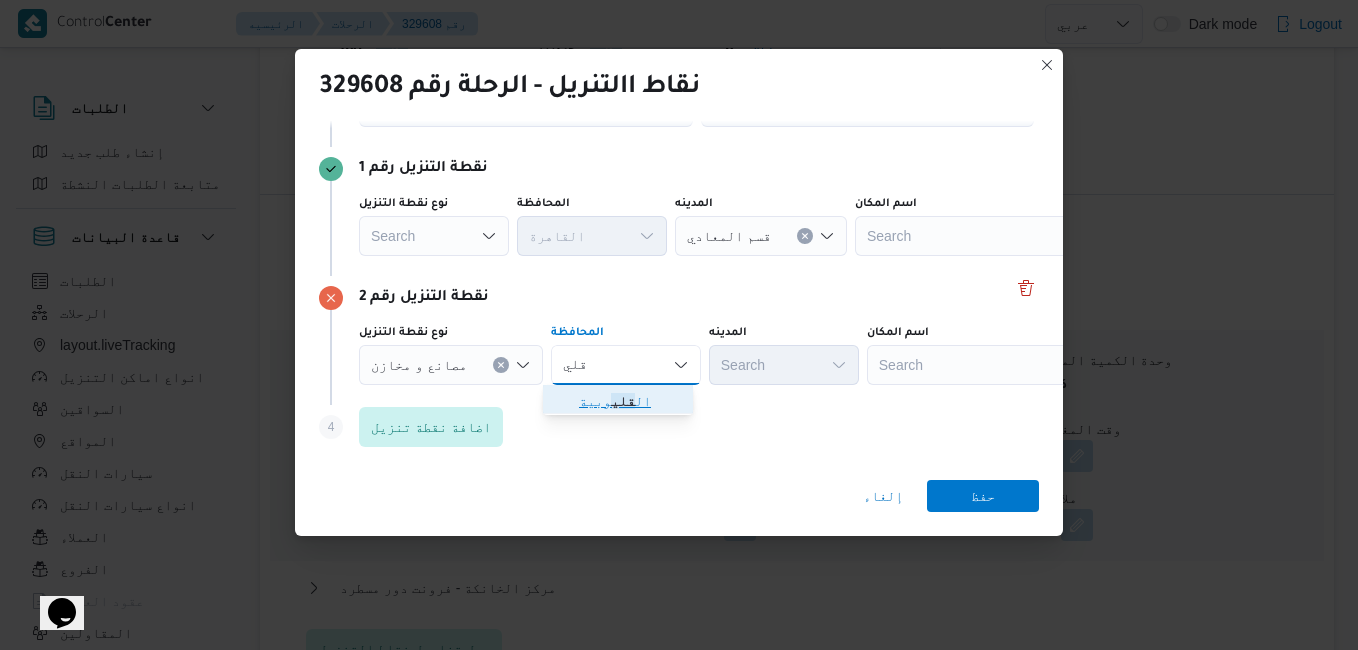 click on "قلي" at bounding box center (623, 401) 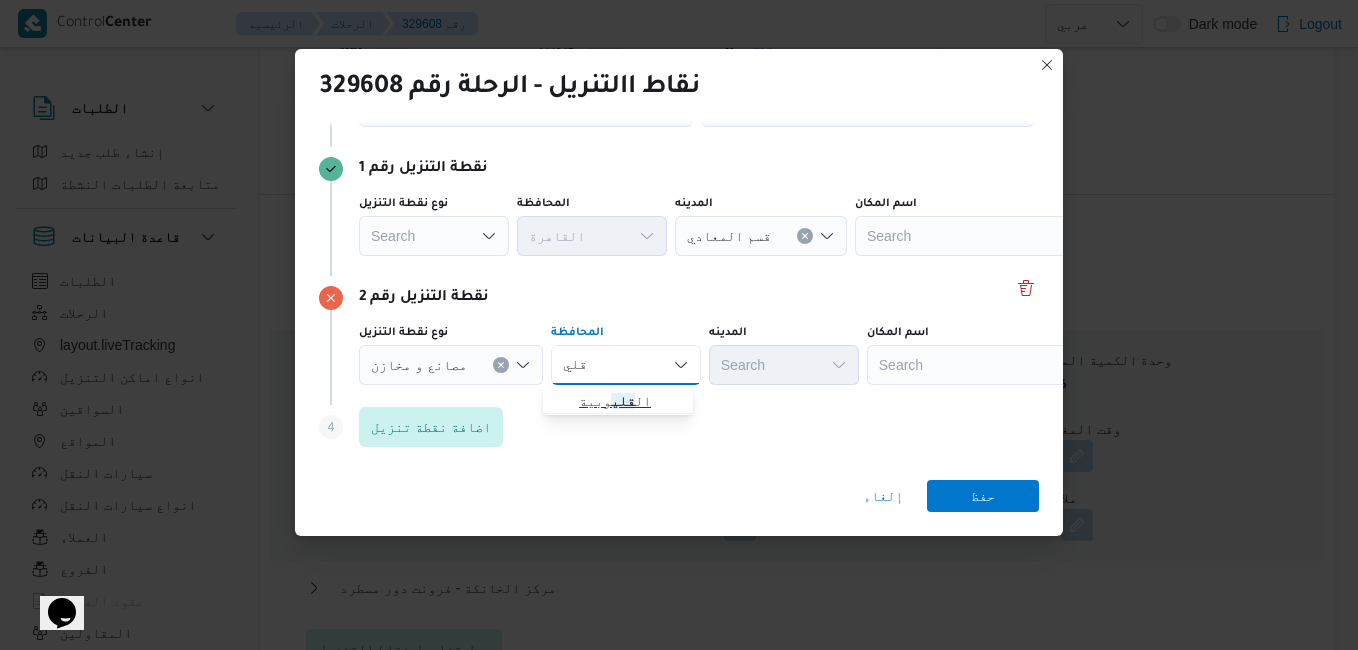 type 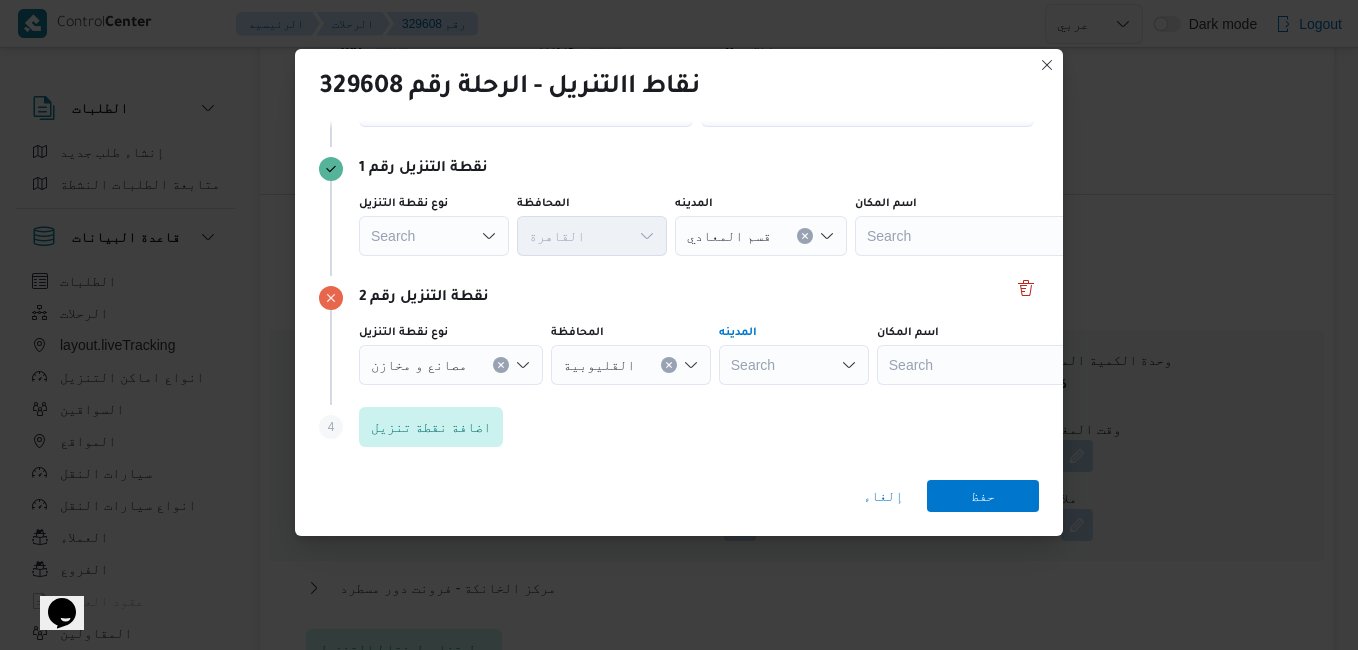 click on "Search" at bounding box center [761, 236] 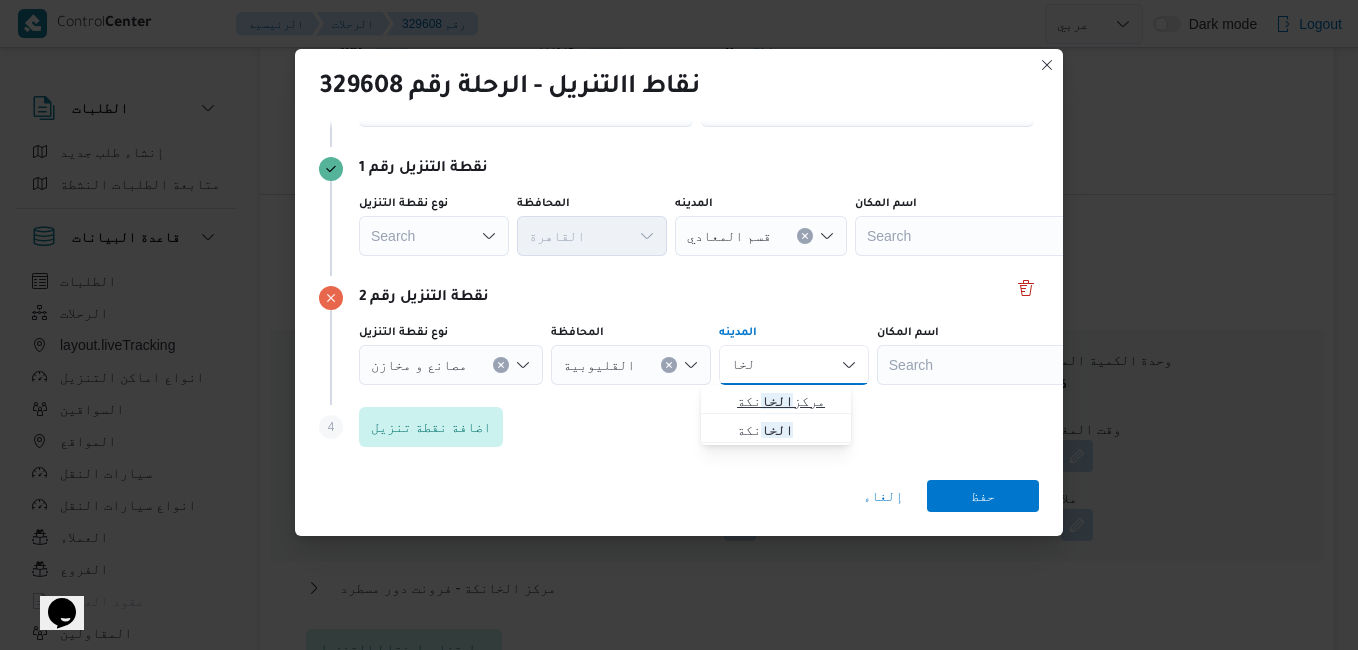 type on "الخا" 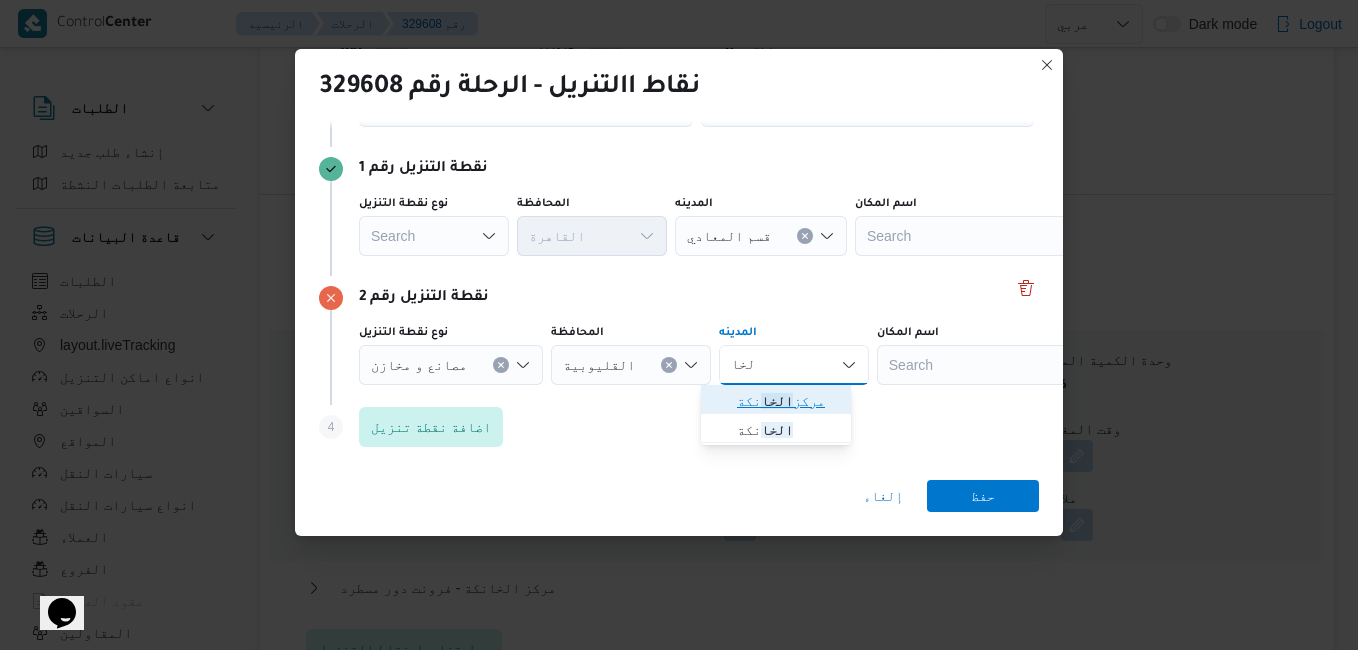 click on "الخا" at bounding box center (777, 401) 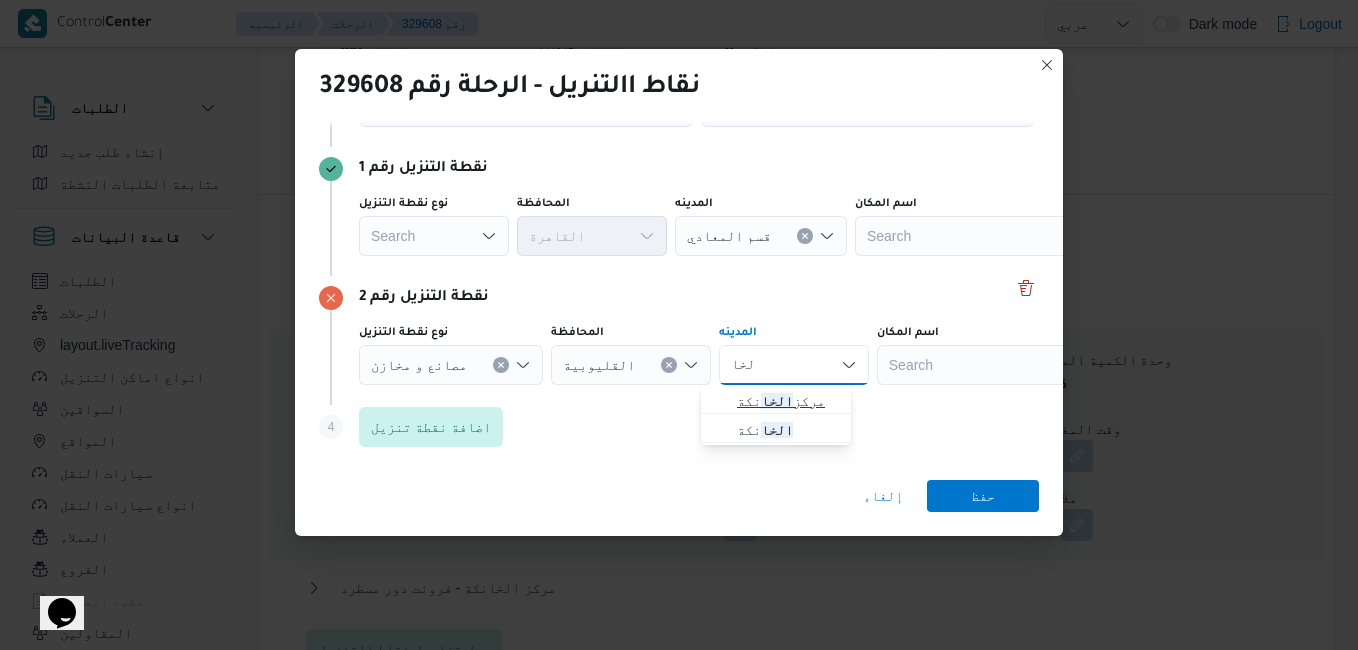 type 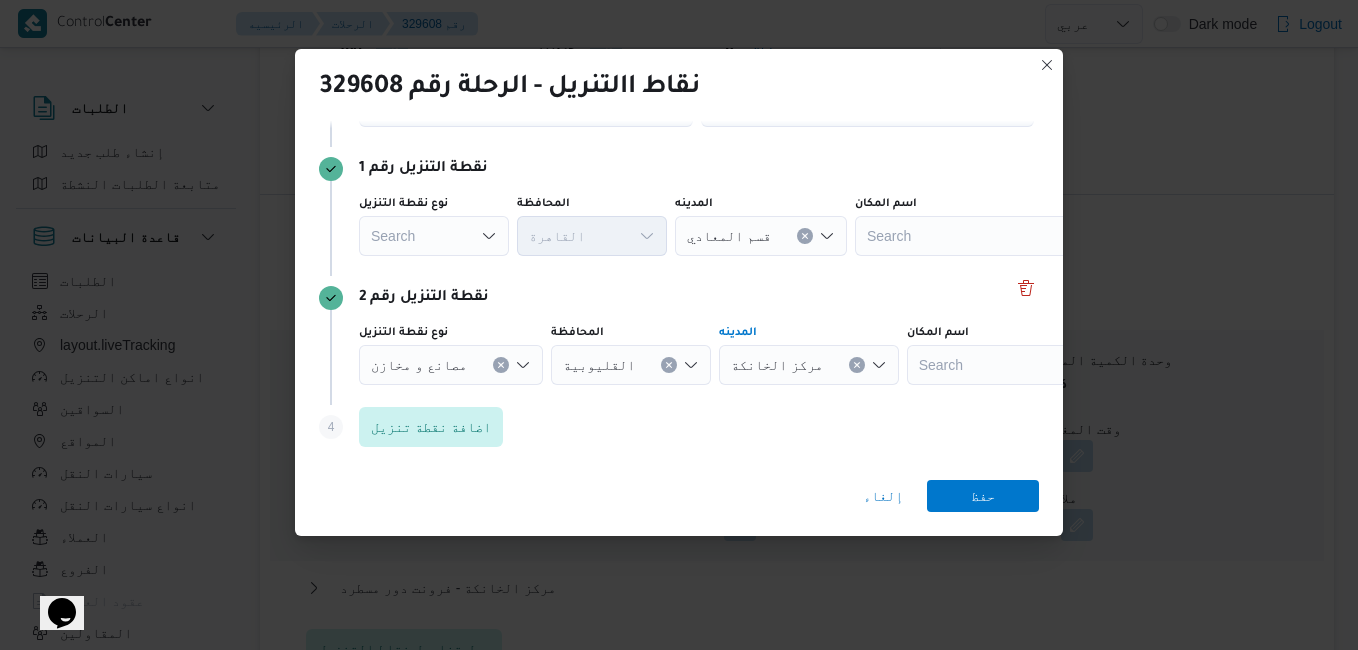 click on "Search" at bounding box center (980, 236) 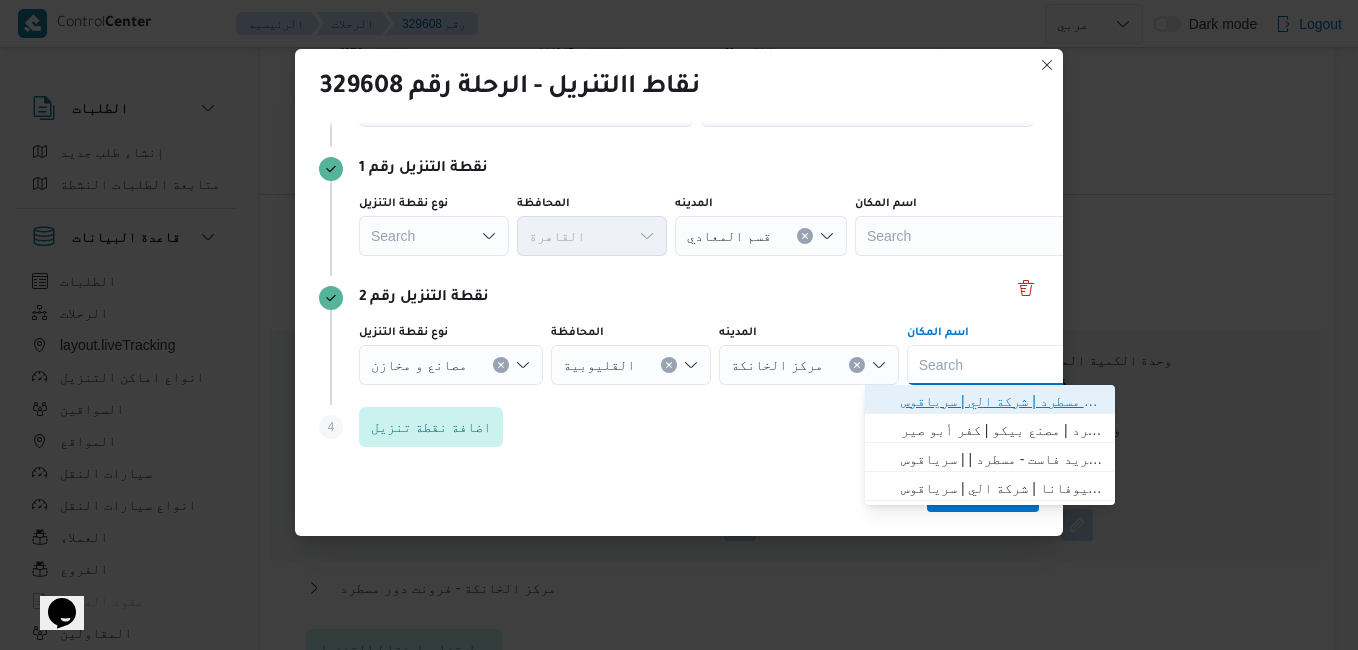 click on "فرونت دور مسطرد | شركة الي | سرياقوس" at bounding box center [990, 401] 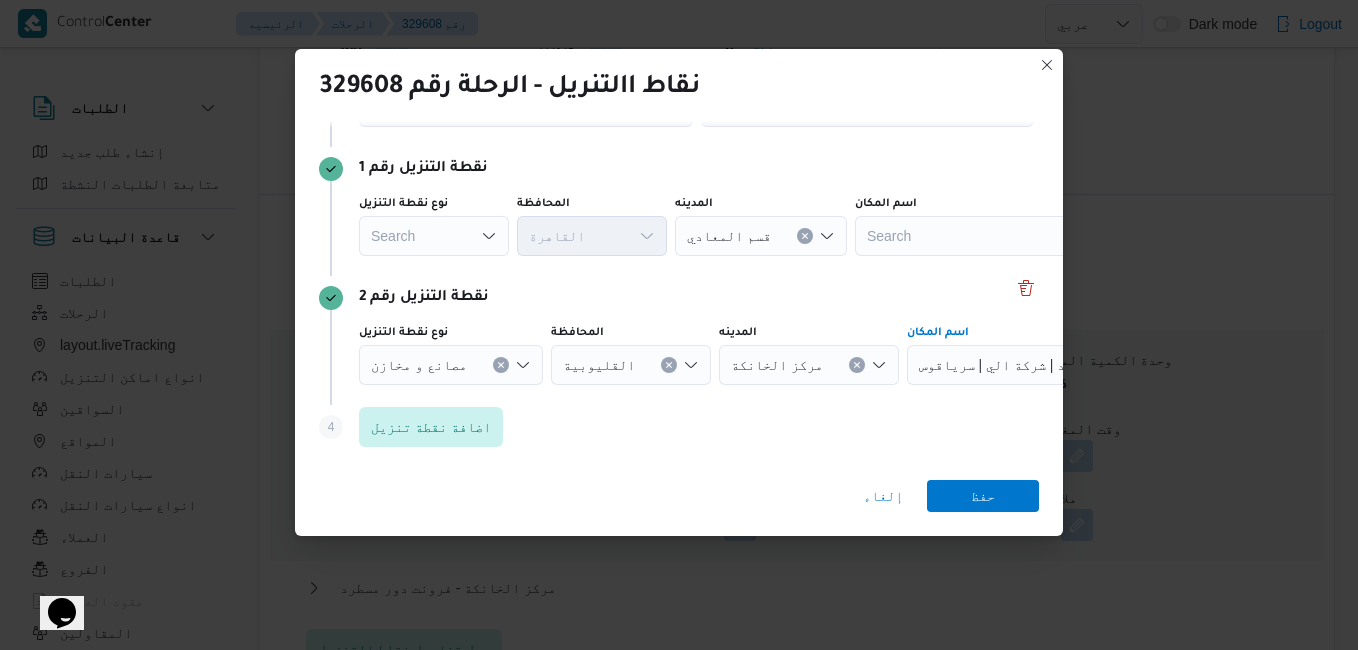 click 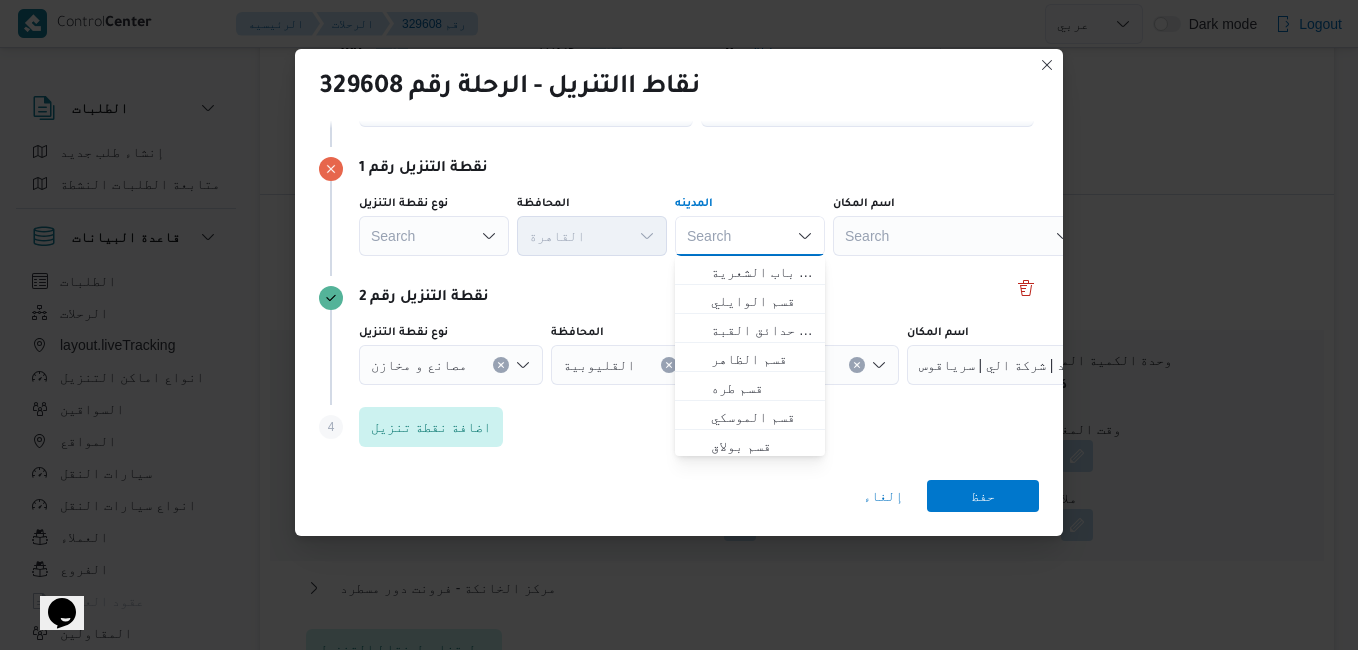 click on "Search" at bounding box center [434, 236] 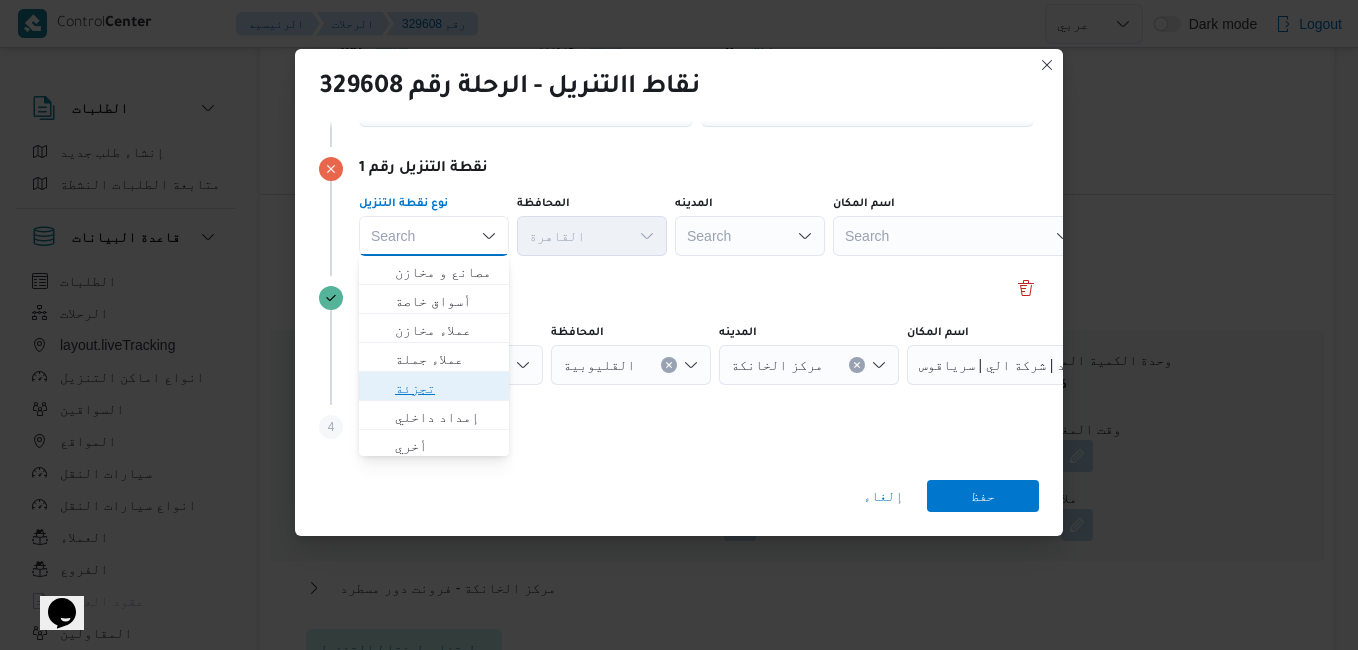 click on "تجزئة" at bounding box center (446, 388) 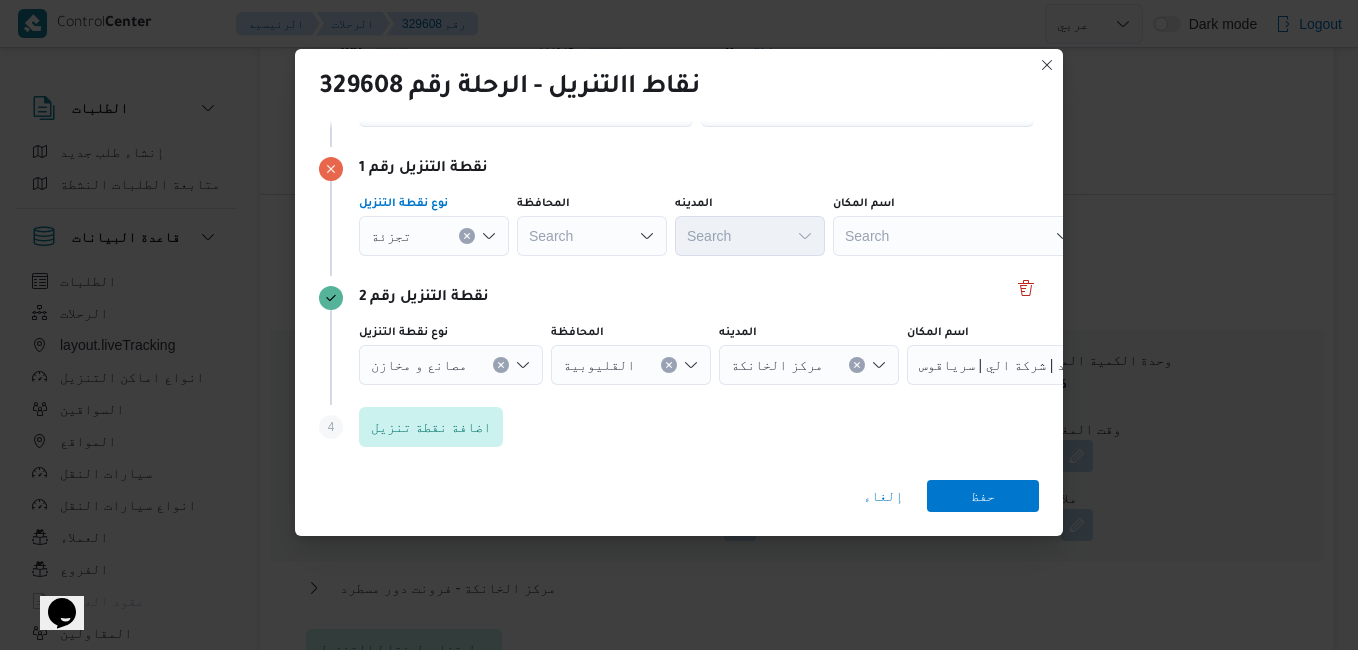 click on "Search" at bounding box center [592, 236] 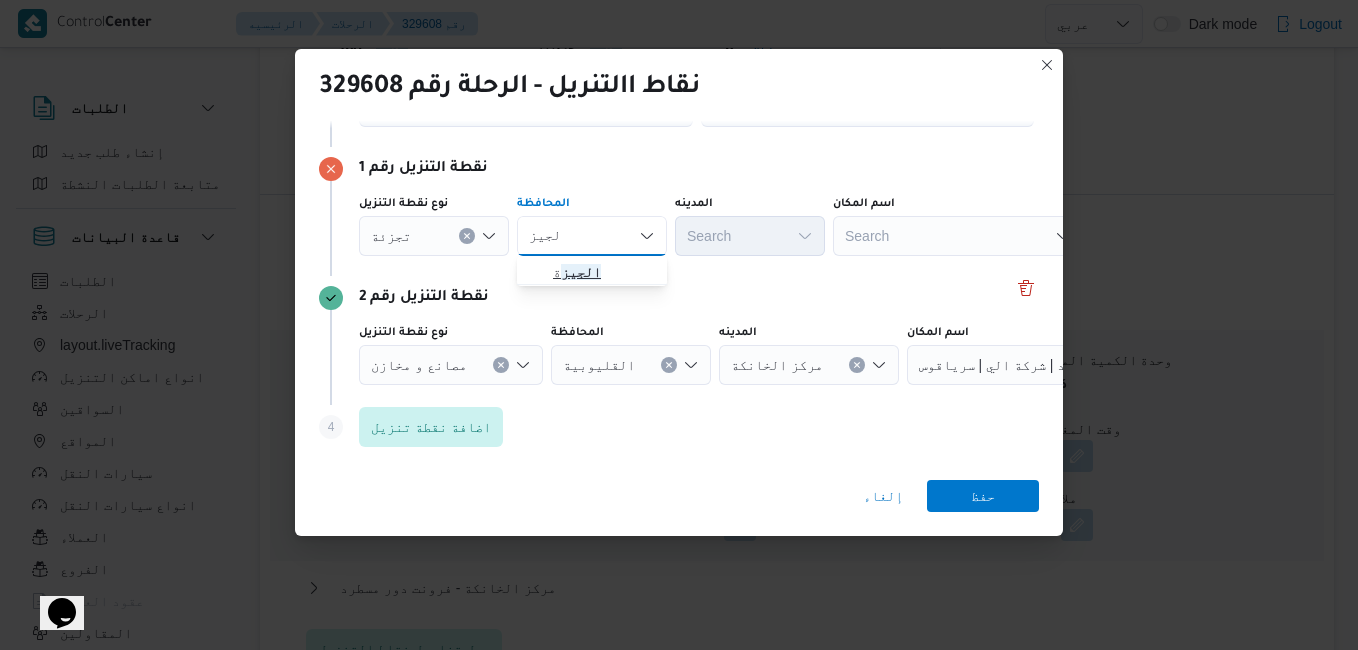 type on "الجيز" 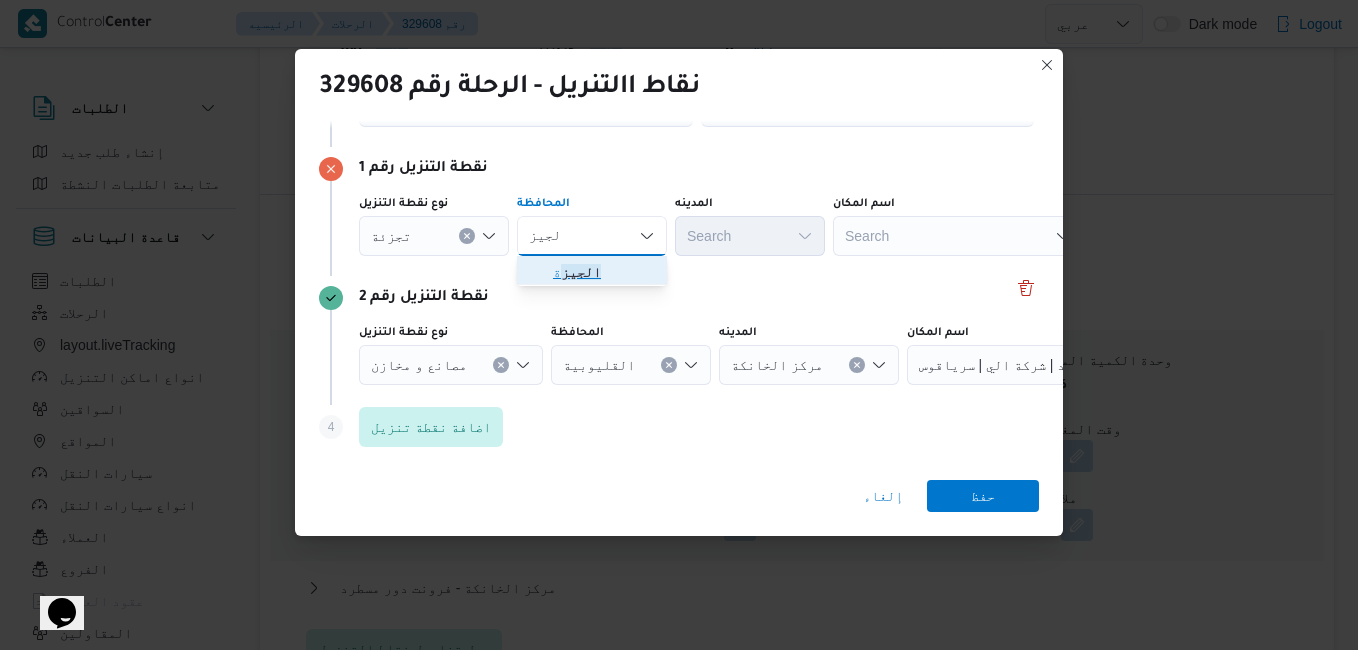 click on "الجيز ة" at bounding box center (604, 272) 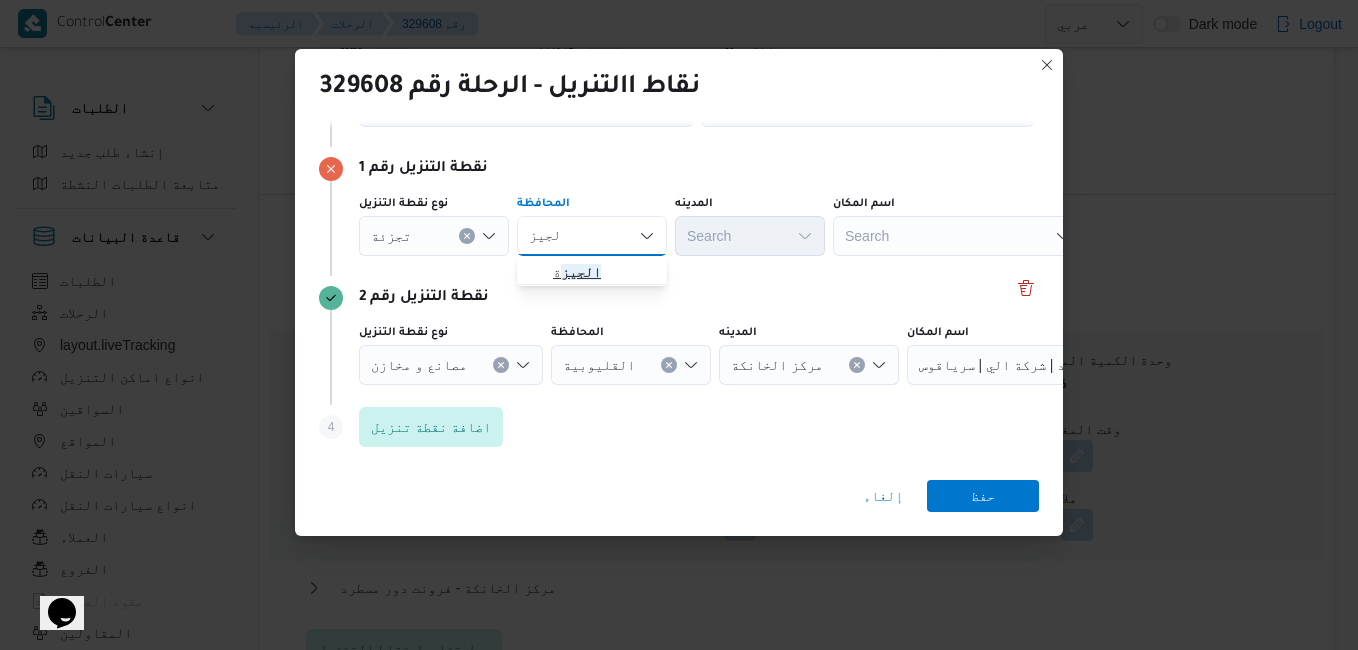 type 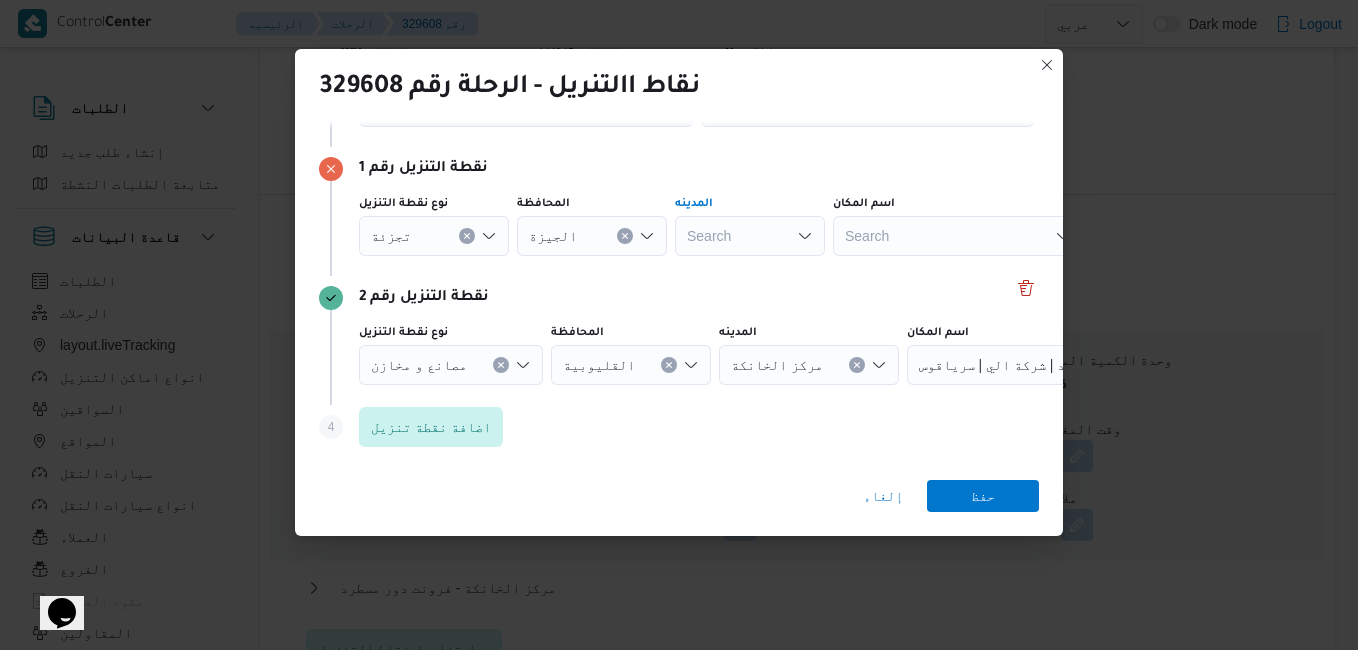 click on "Search" at bounding box center (750, 236) 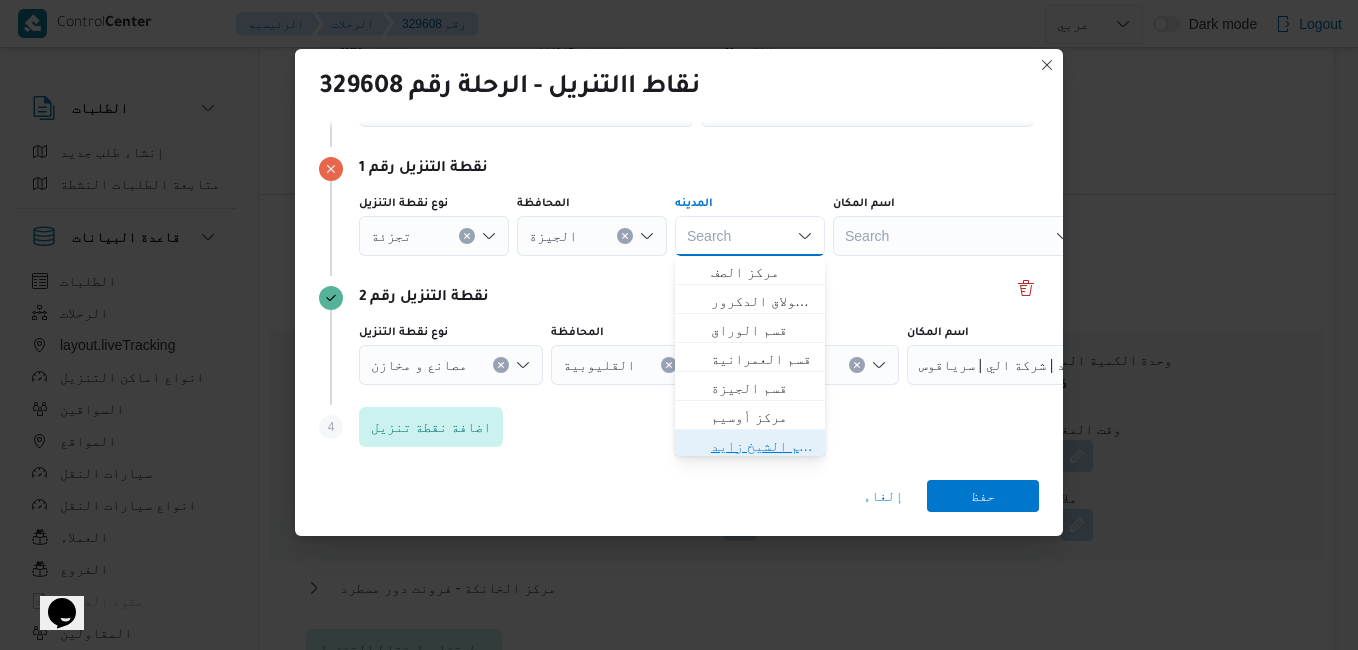 click on "قسم الشيخ زايد" at bounding box center (762, 446) 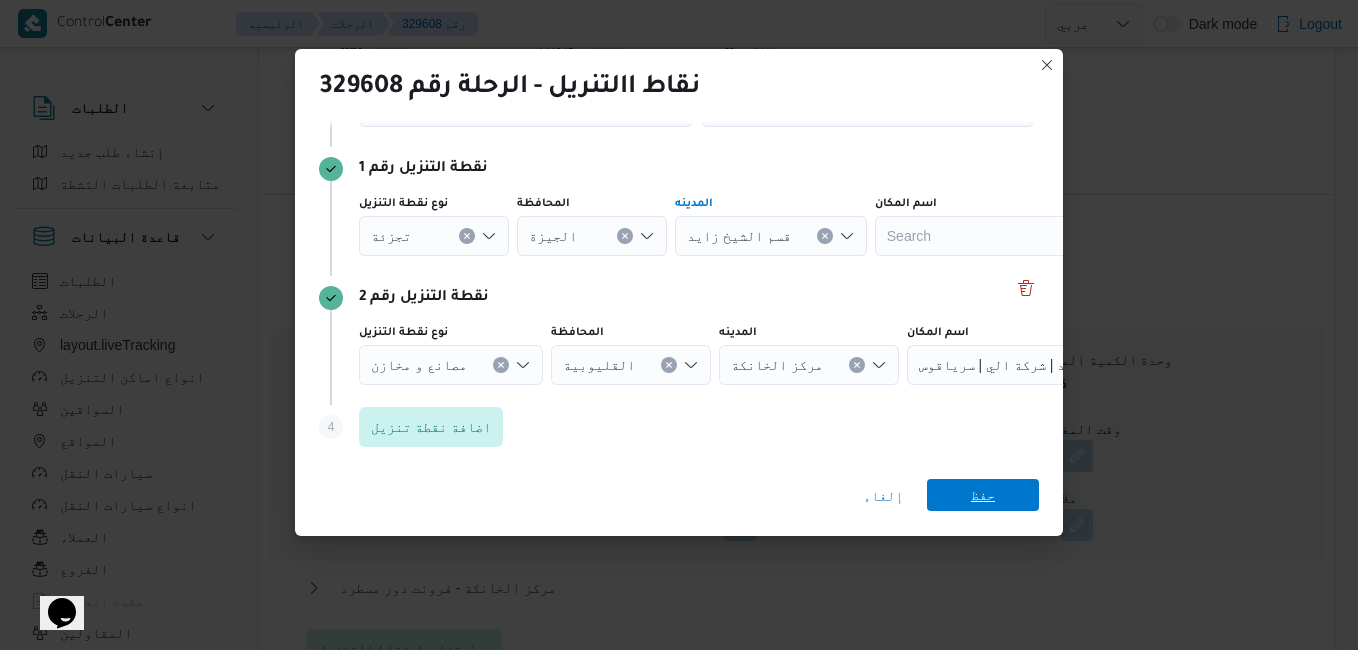 click on "حفظ" at bounding box center [983, 495] 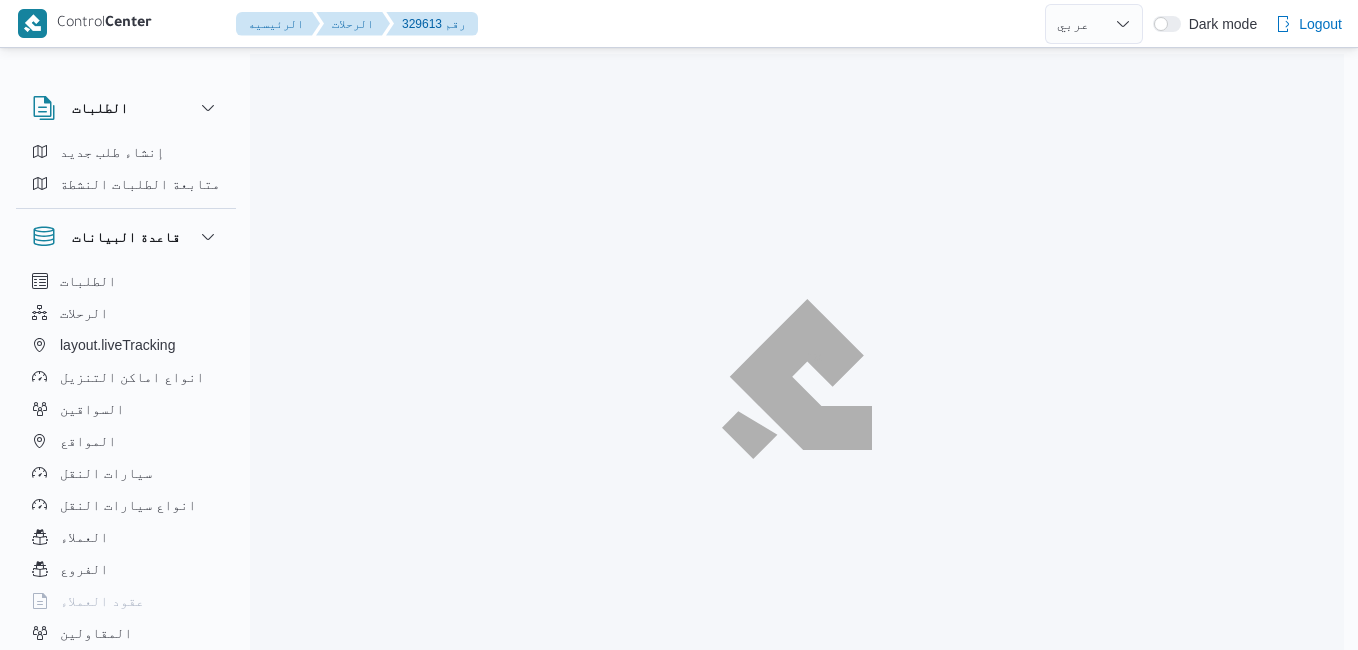 select on "ar" 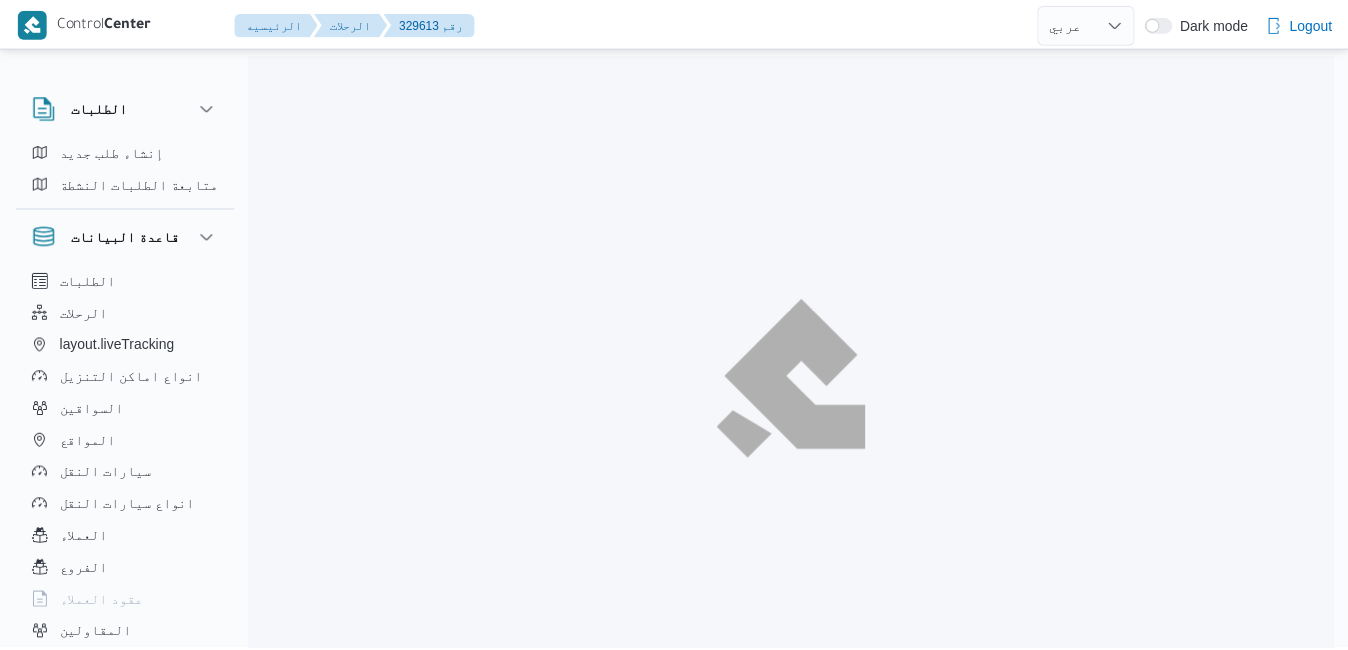 scroll, scrollTop: 0, scrollLeft: 0, axis: both 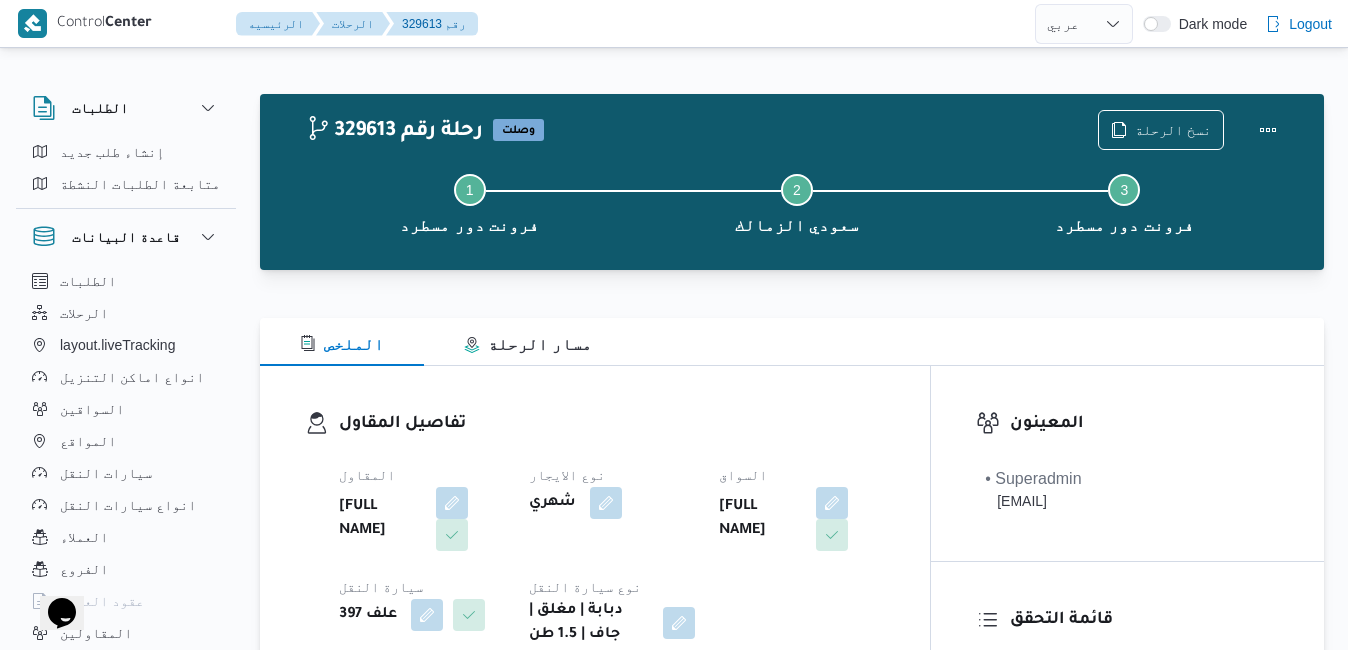 click on "الملخص مسار الرحلة" at bounding box center [792, 342] 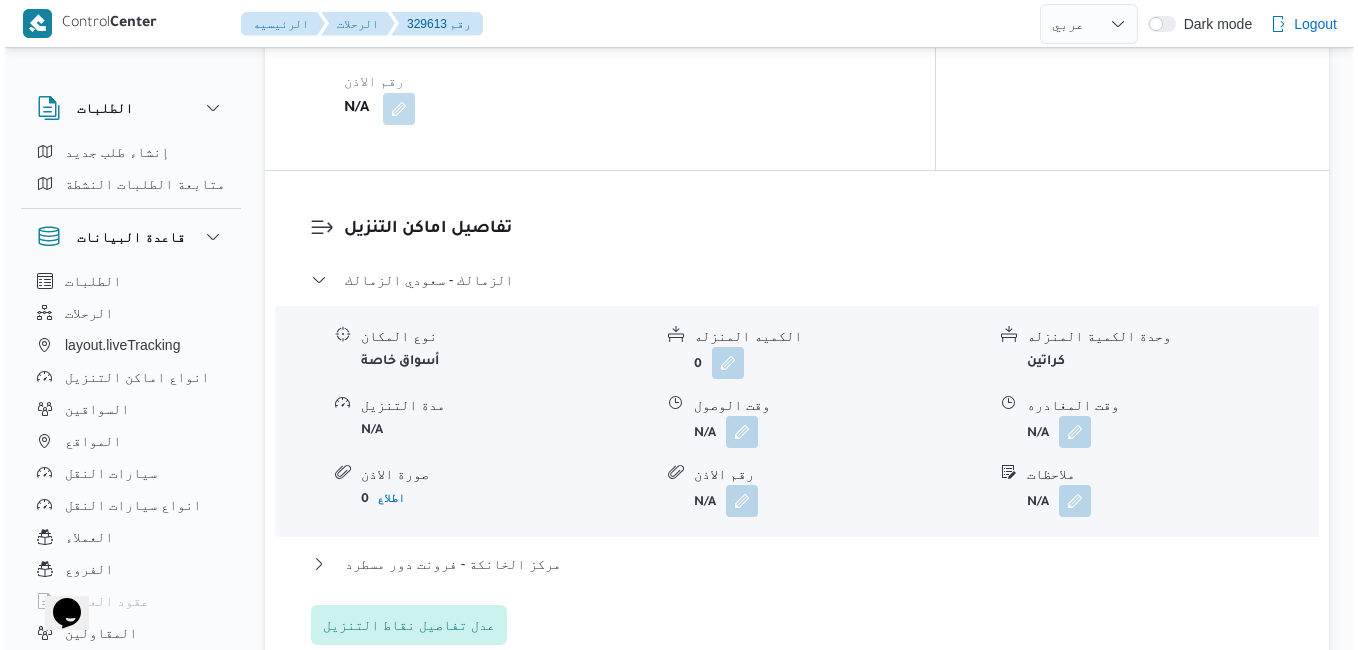 scroll, scrollTop: 1760, scrollLeft: 0, axis: vertical 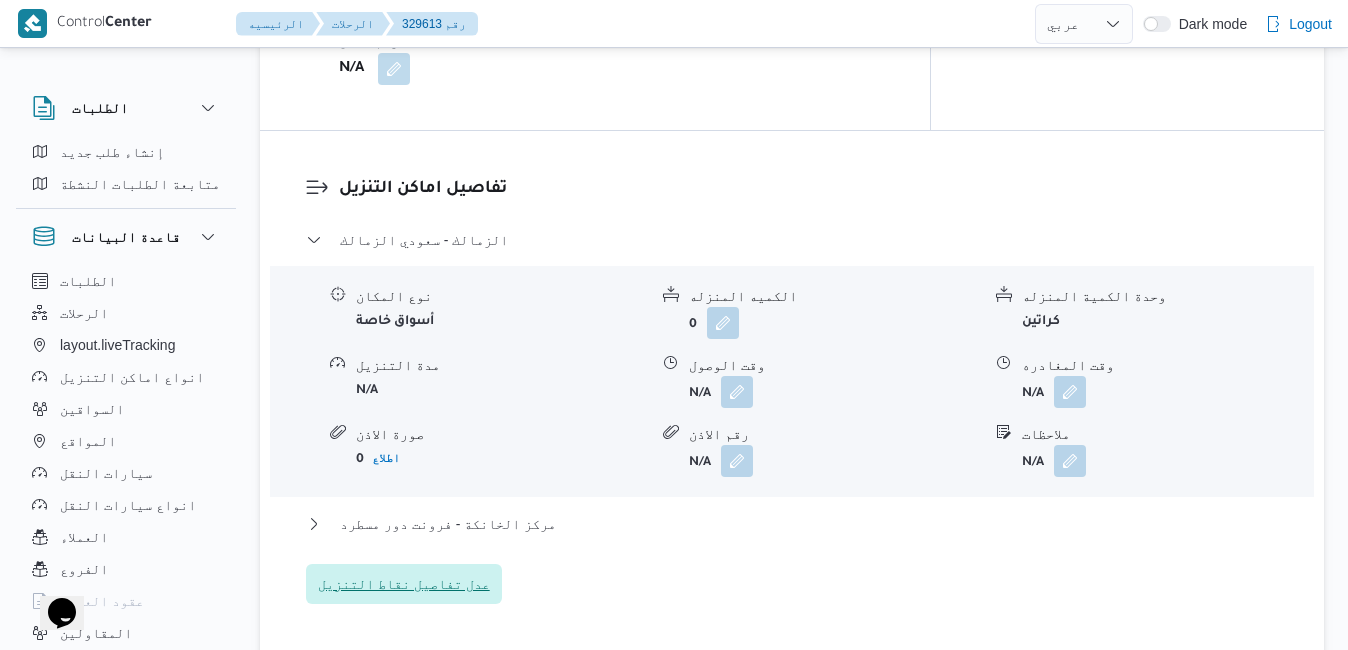 click on "عدل تفاصيل نقاط التنزيل" at bounding box center (404, 584) 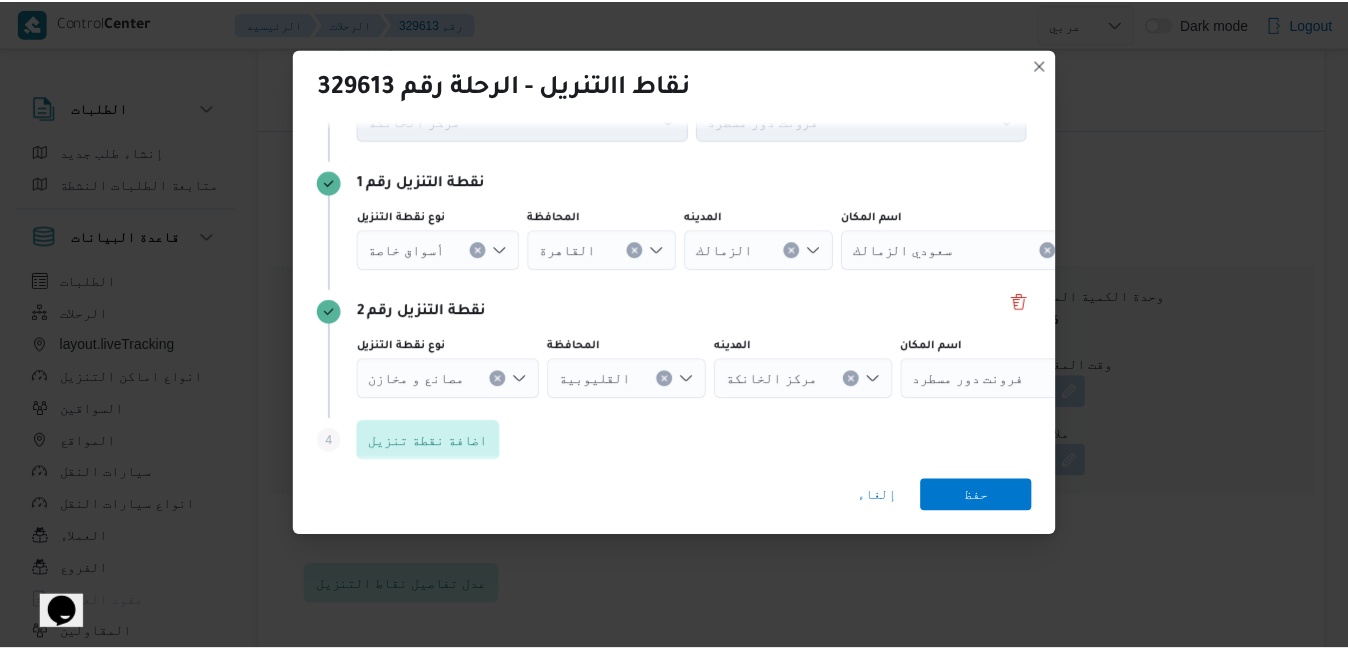 scroll, scrollTop: 111, scrollLeft: 0, axis: vertical 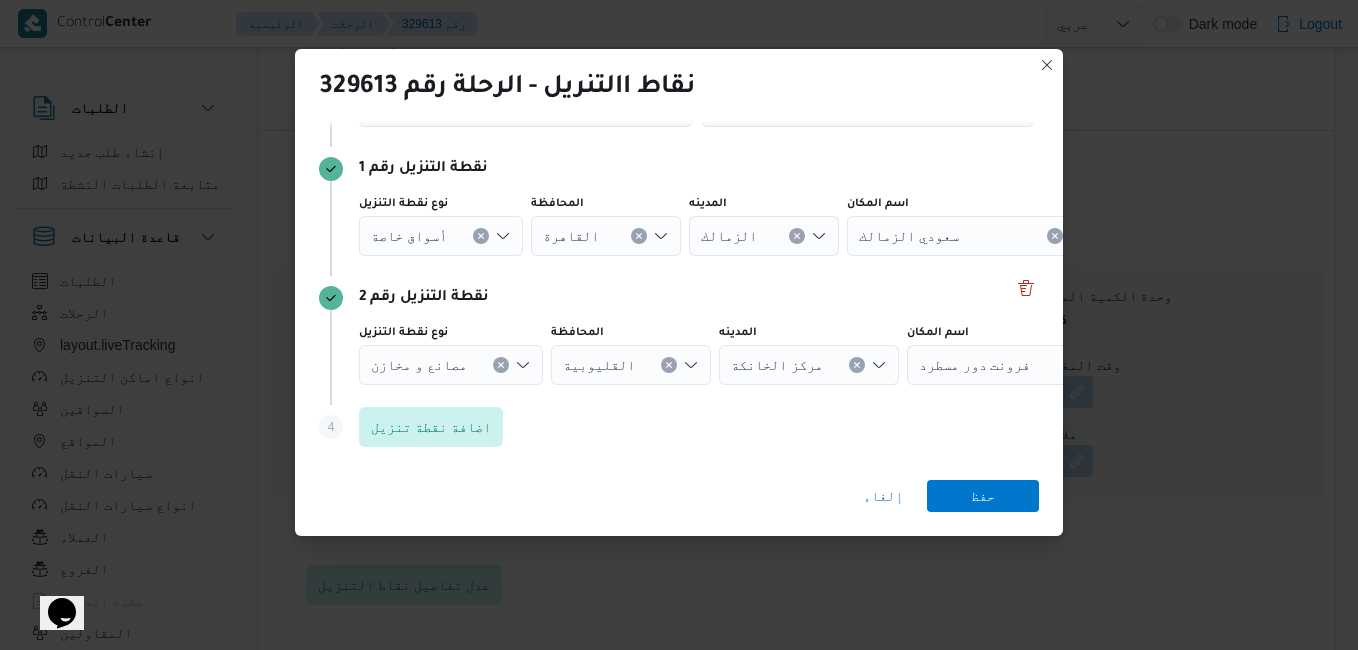 click 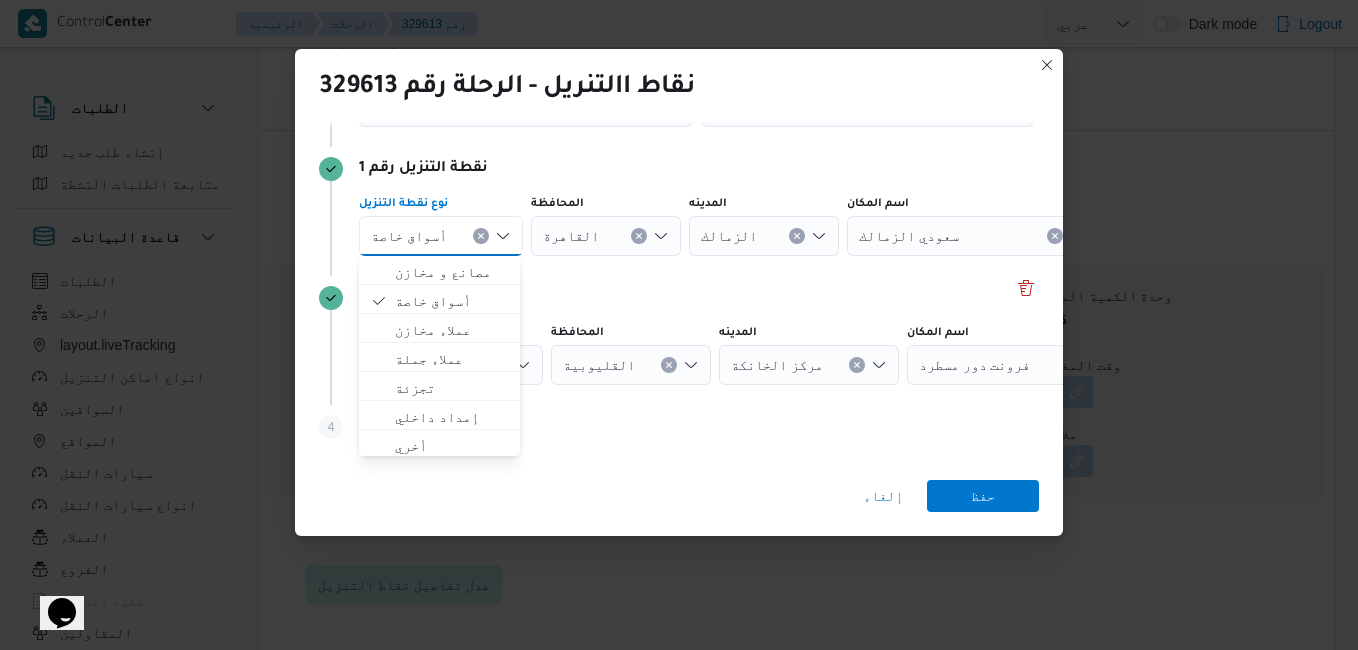 click on "نقطة التنزيل رقم 2" at bounding box center (679, 298) 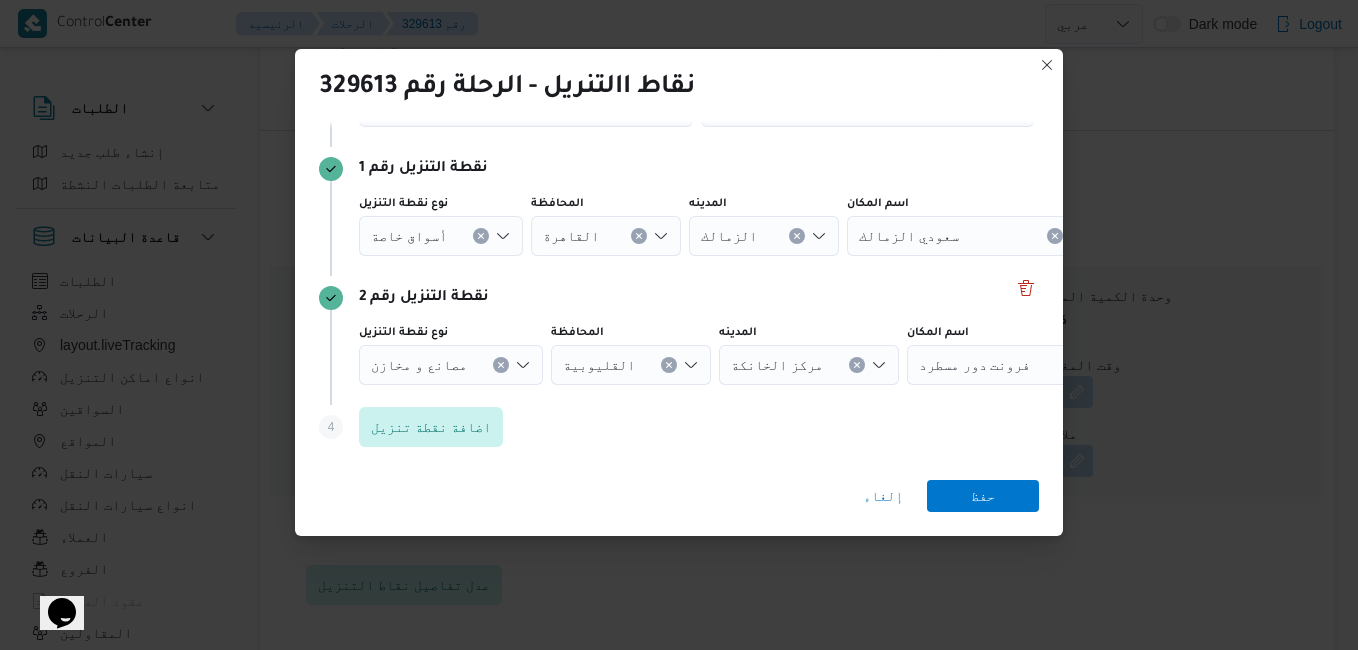 click 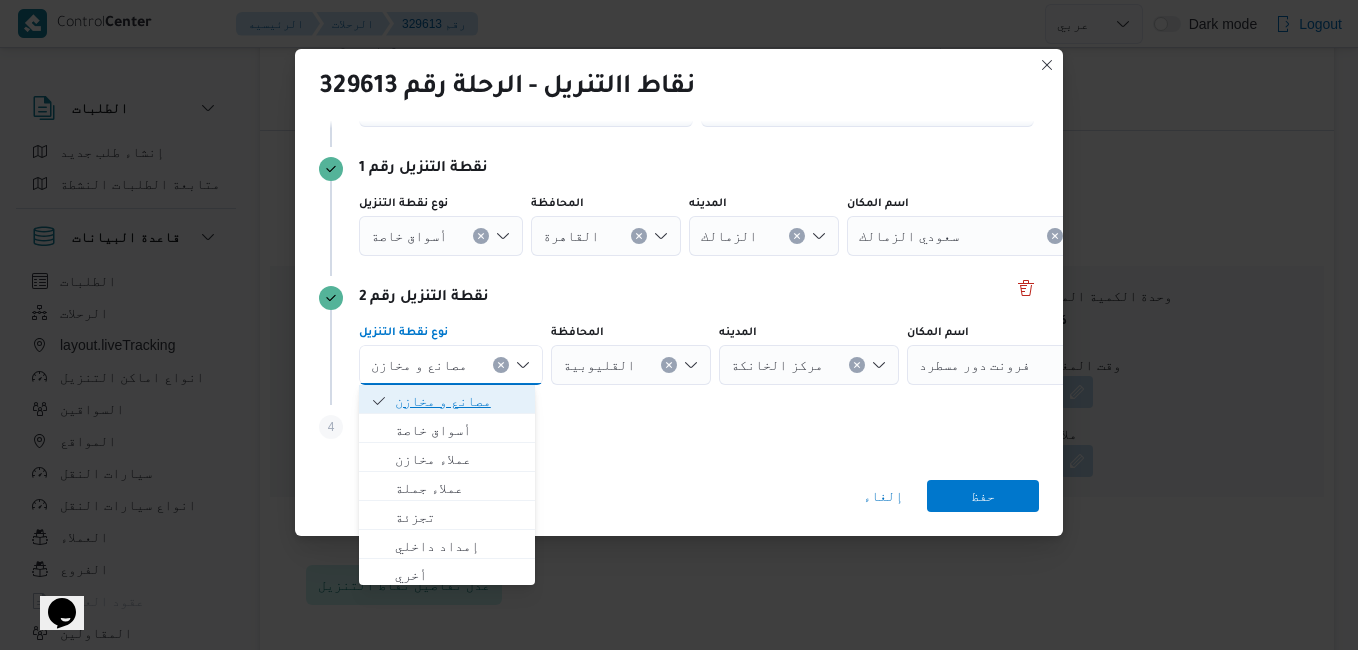 click on "مصانع و مخازن" at bounding box center (459, 401) 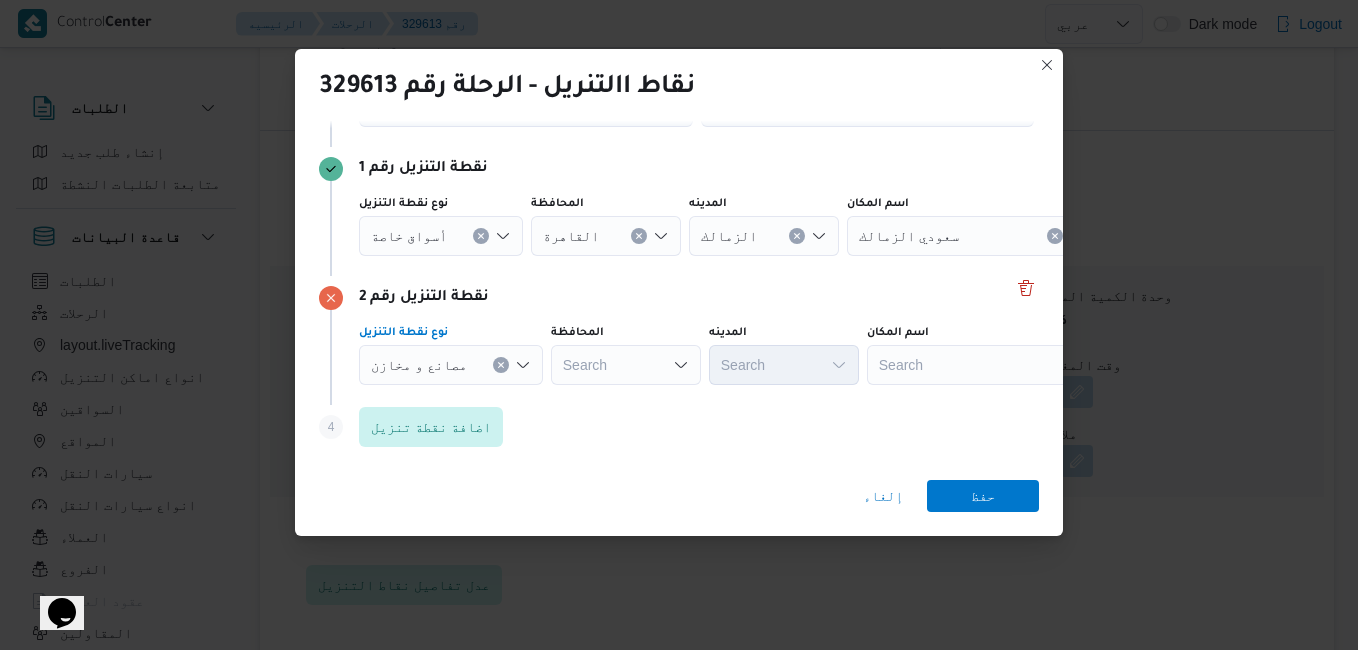 click on "Search" at bounding box center [606, 236] 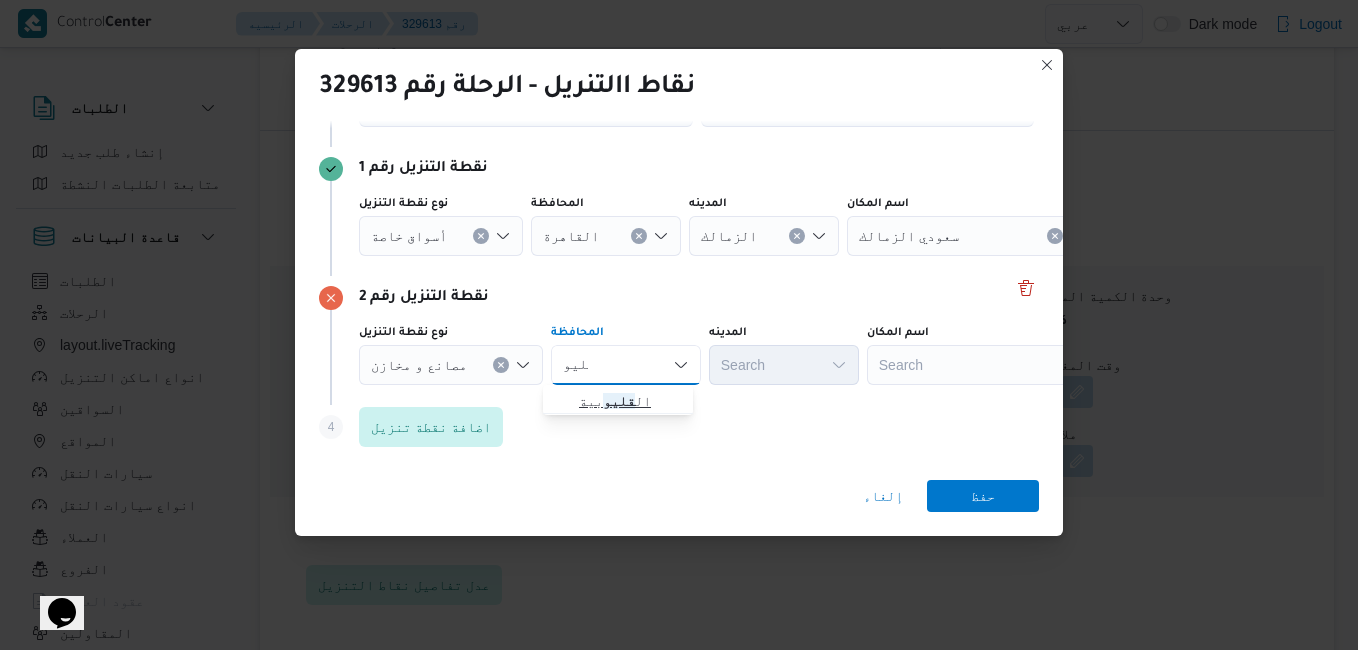 type on "قليو" 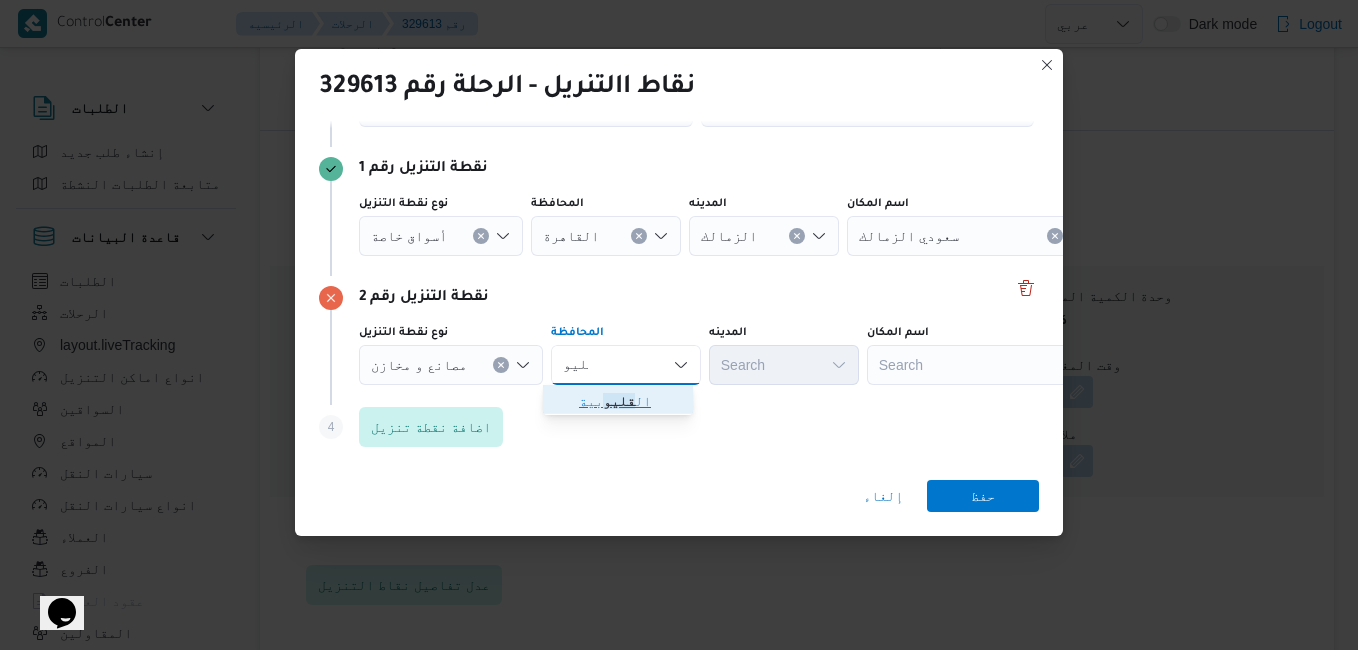 click on "قليو" at bounding box center (619, 401) 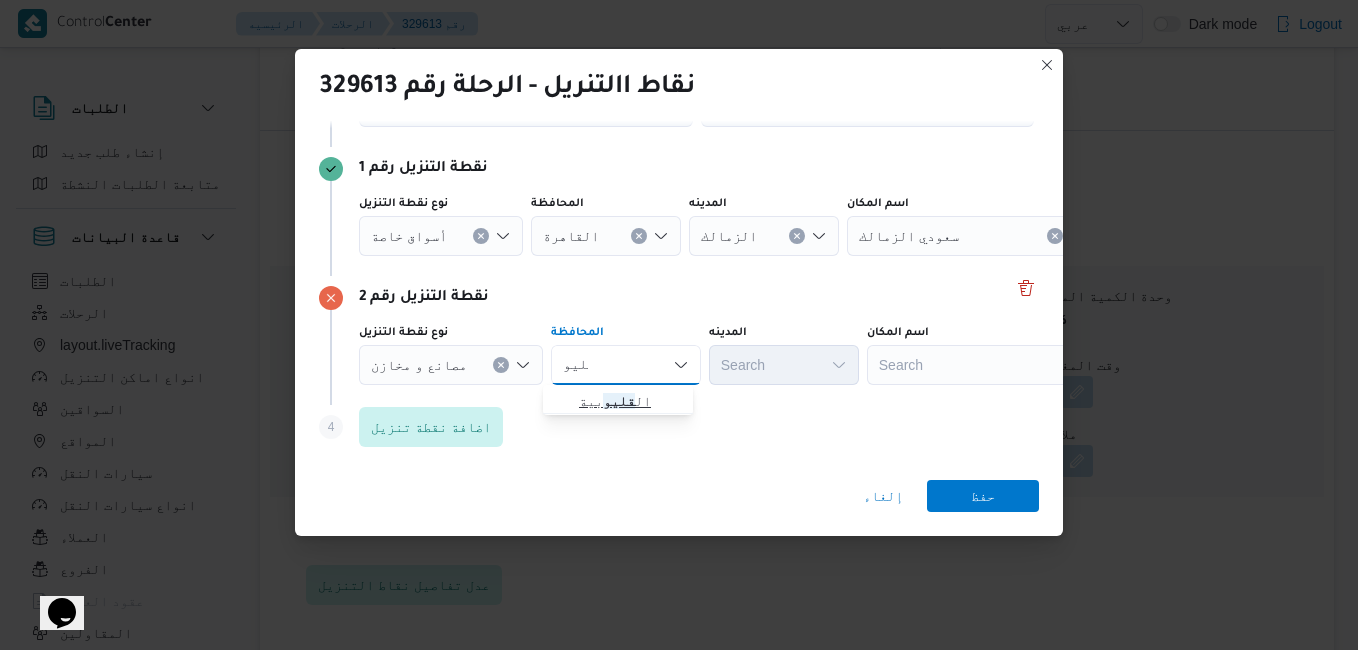 type 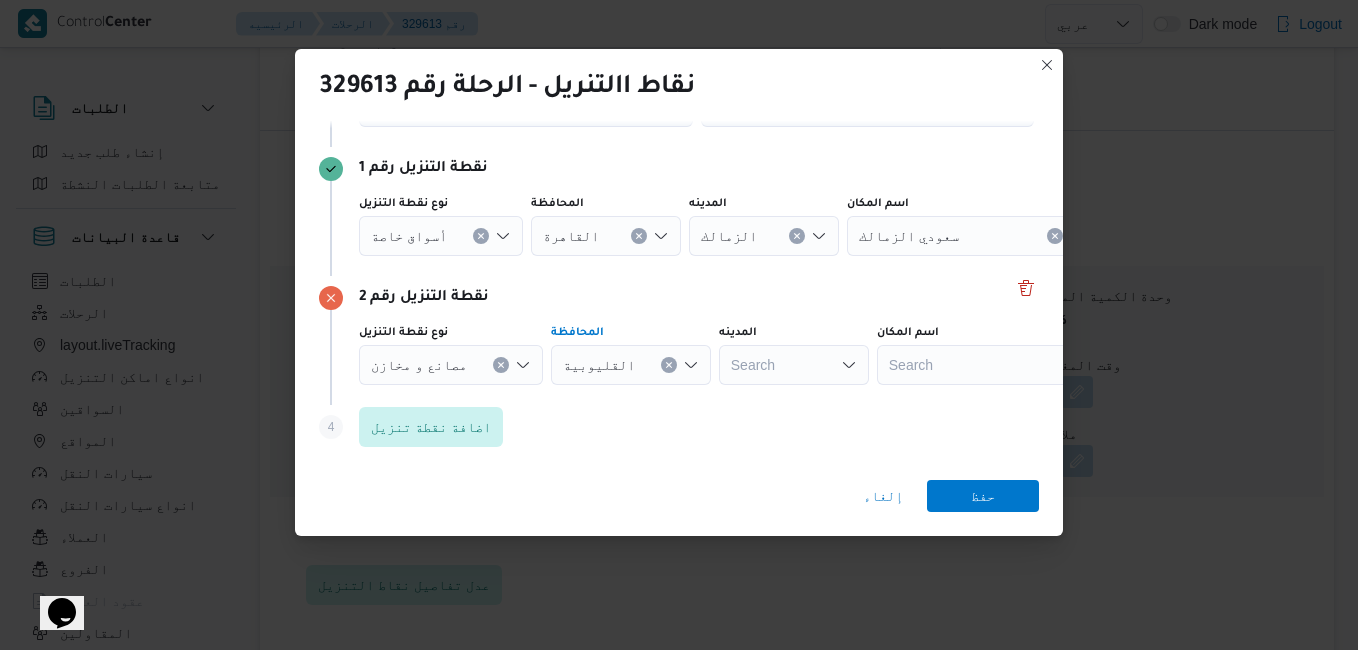 click on "Search" at bounding box center [764, 236] 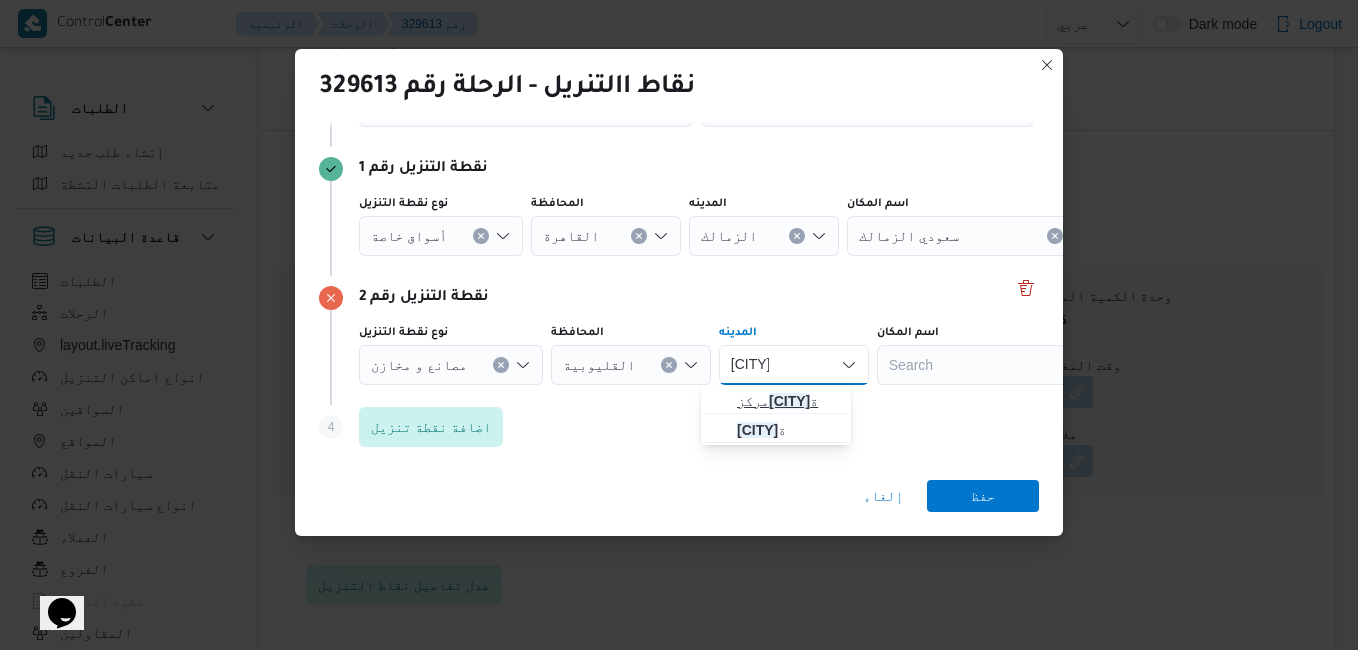 type on "[CITY]" 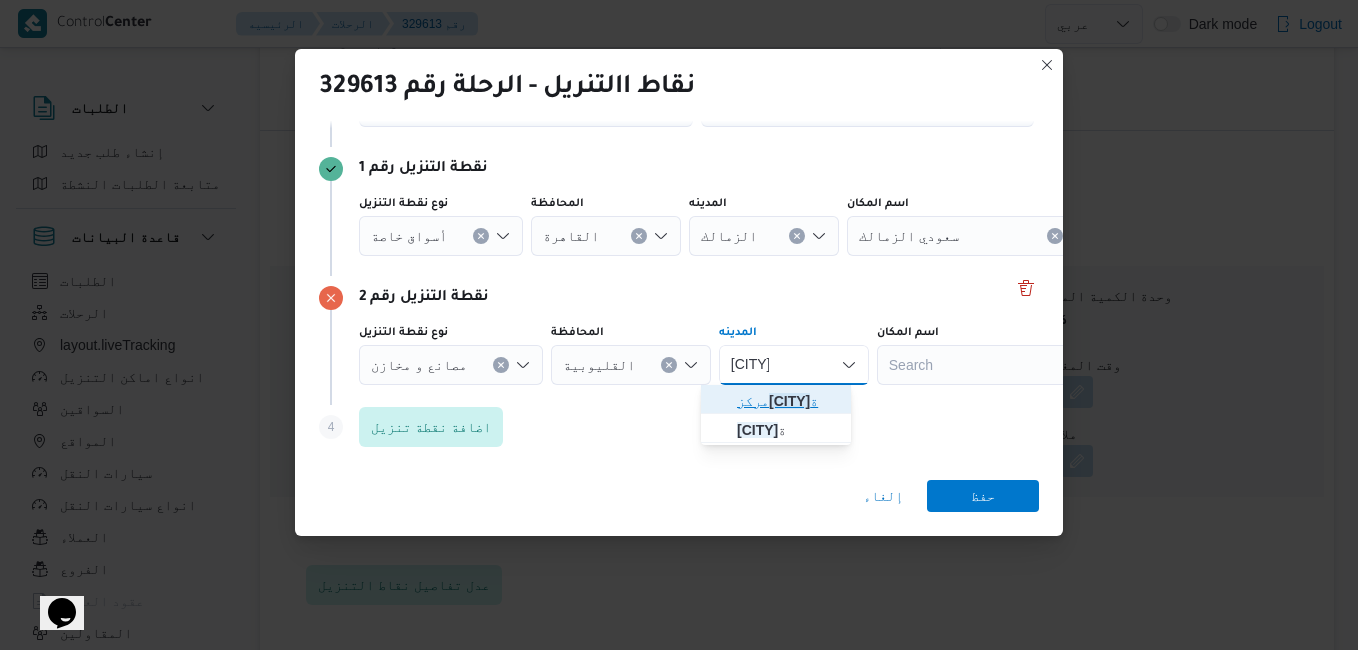 click on "[CITY]" at bounding box center (789, 401) 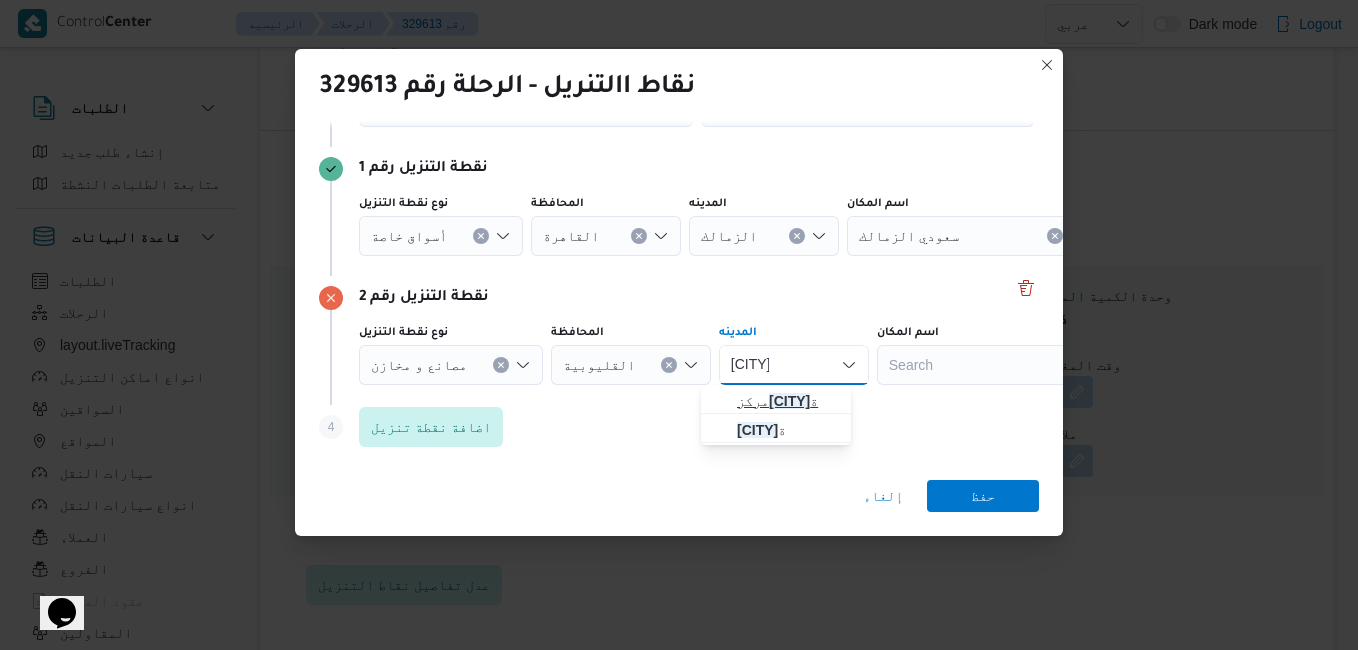type 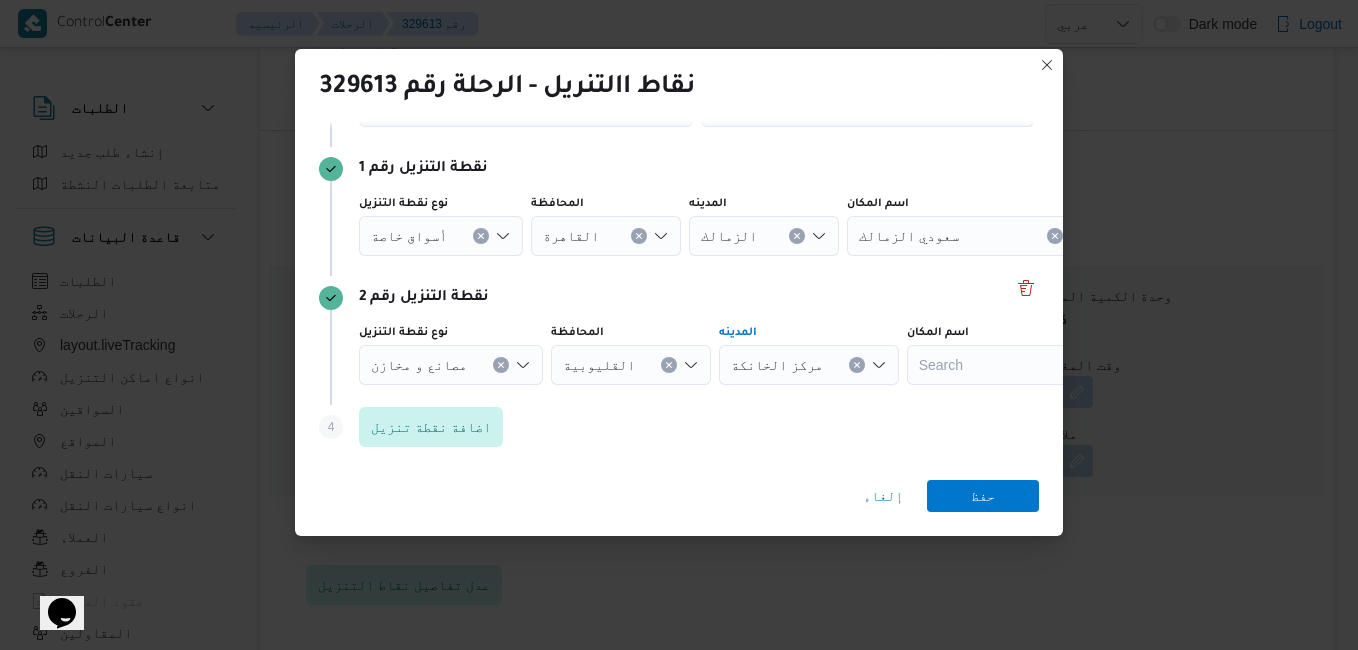 click at bounding box center (968, 236) 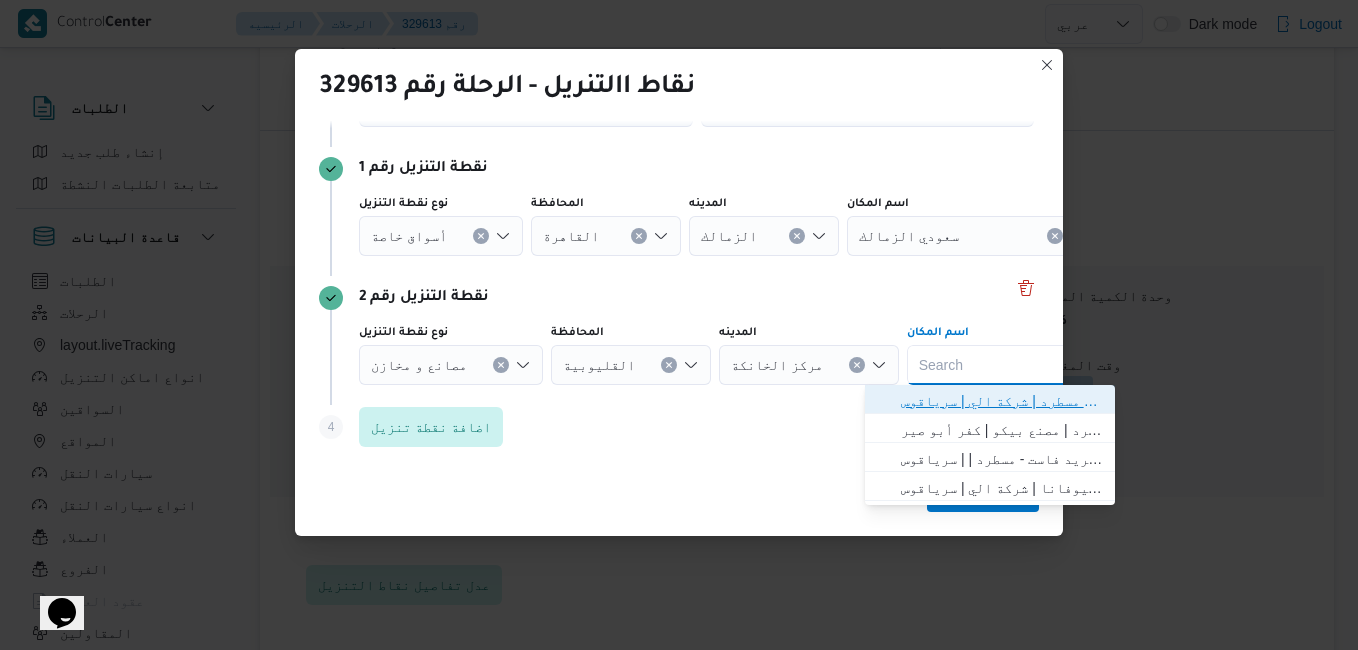 click on "فرونت دور مسطرد | شركة الي | سرياقوس" at bounding box center (1002, 401) 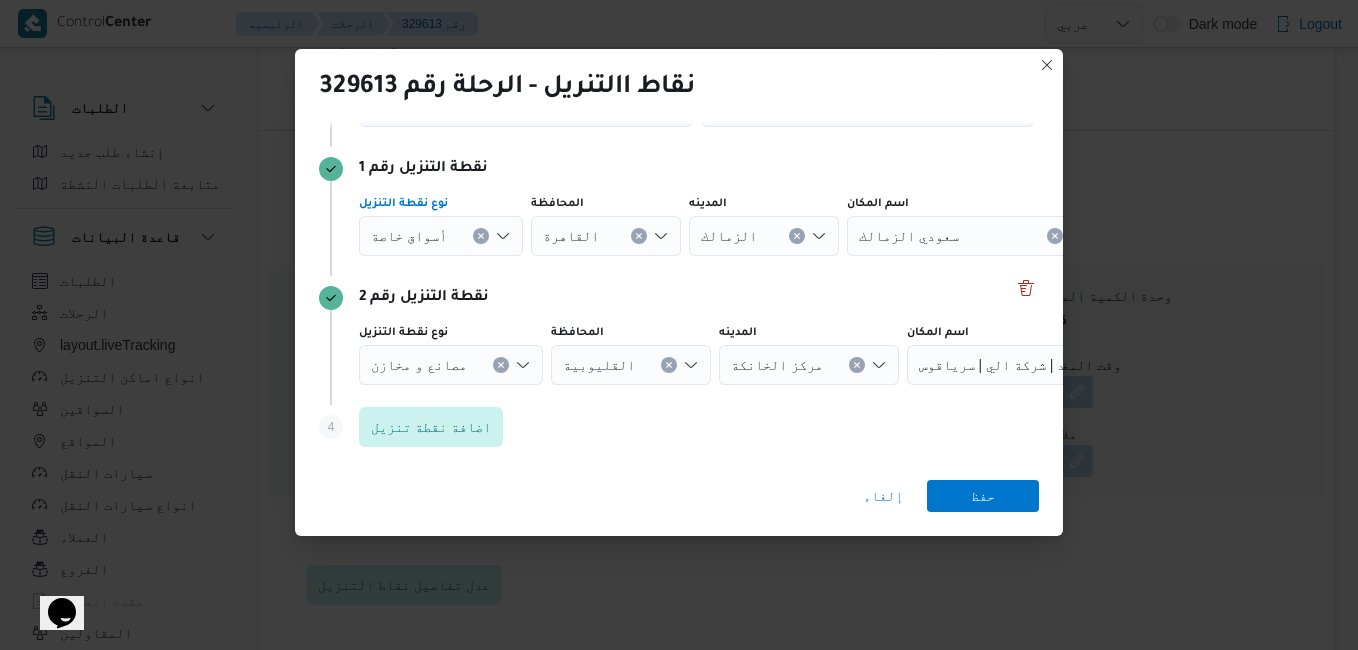 click 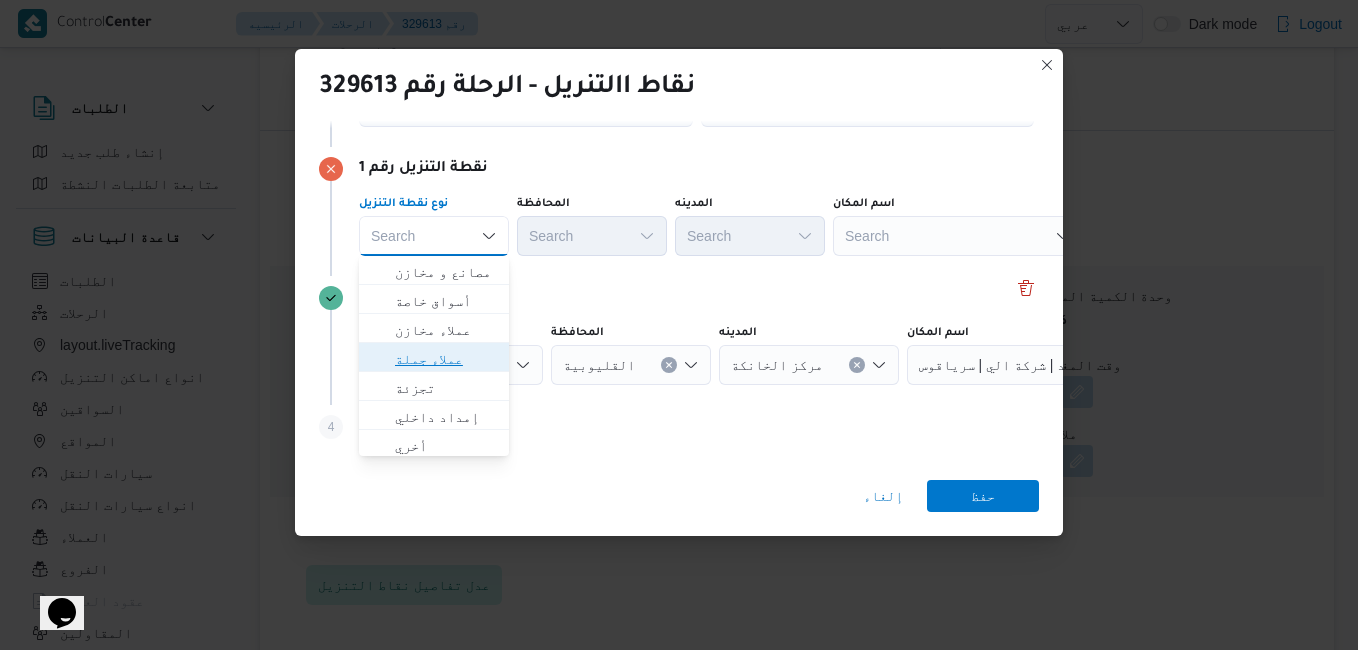 click on "عملاء جملة" at bounding box center [446, 359] 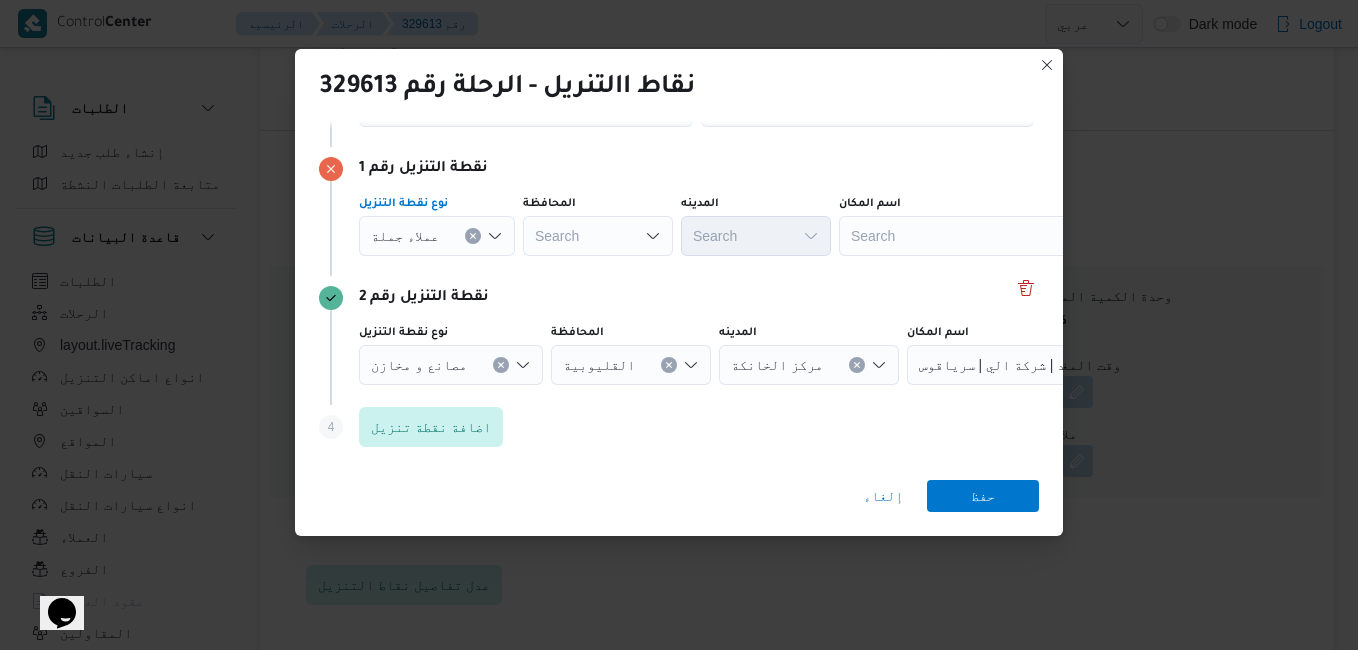 click on "Search" at bounding box center (598, 236) 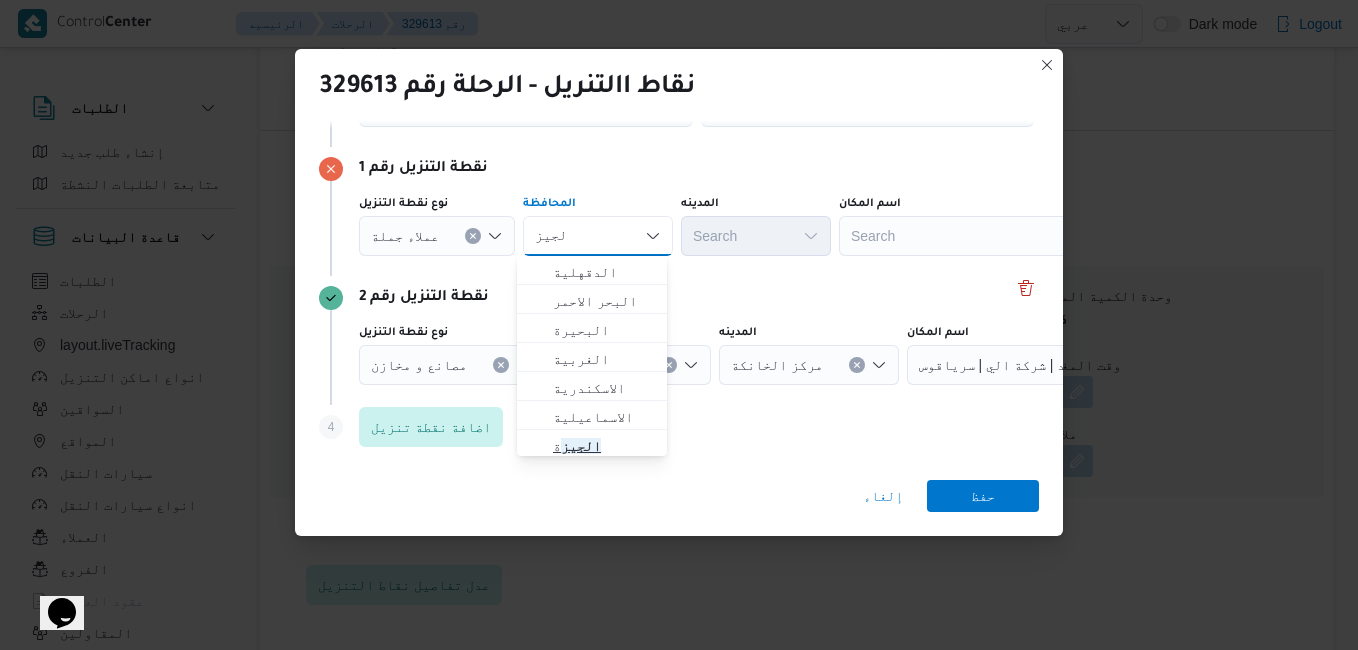 type on "الجيز" 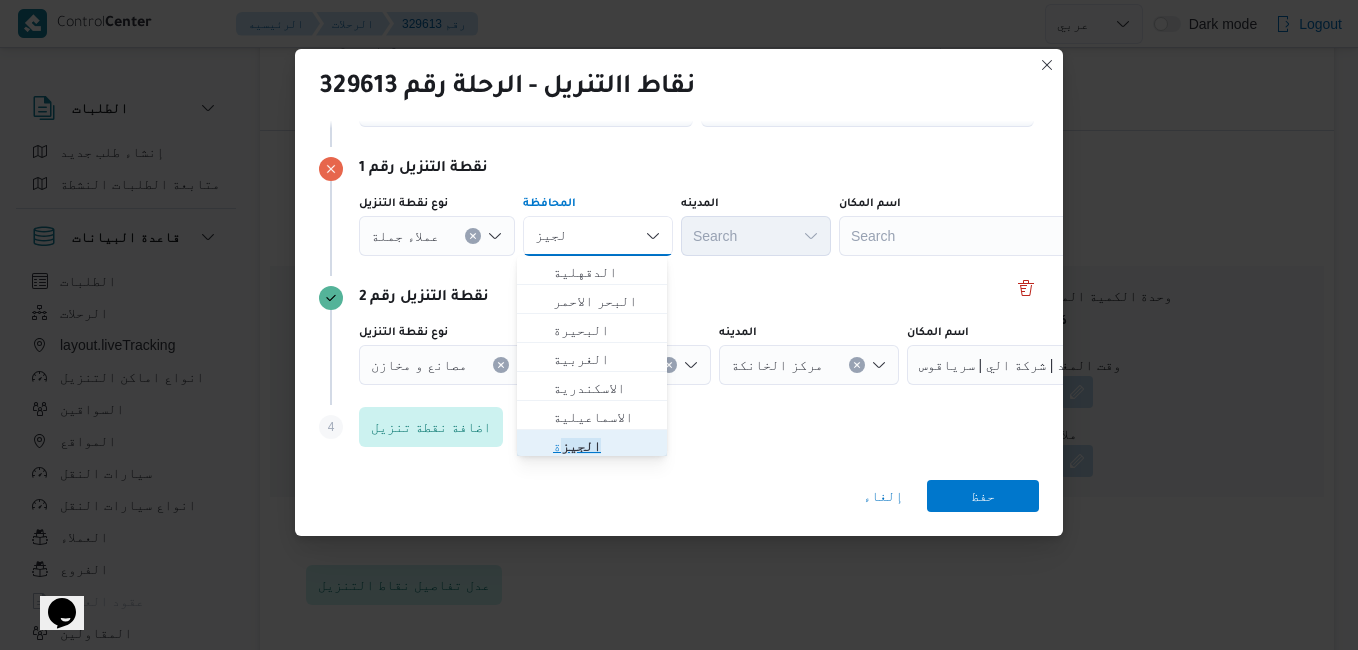 click on "الجيز ة" at bounding box center (604, 446) 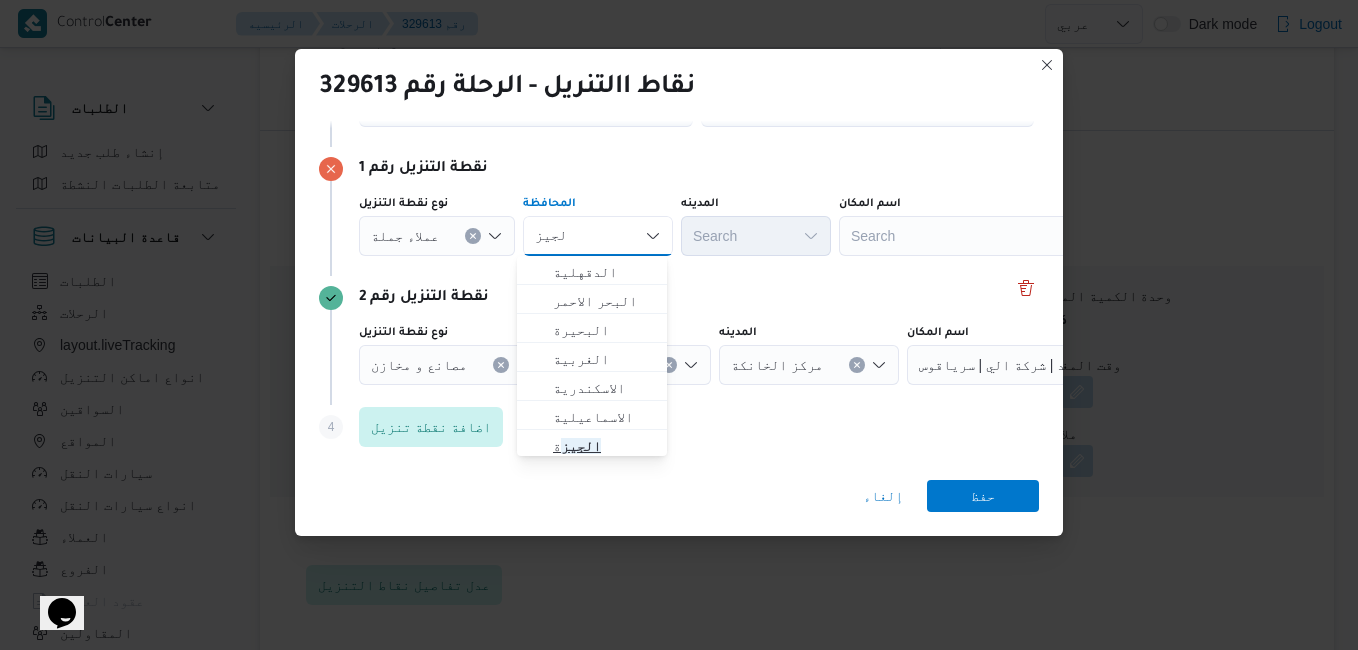 type 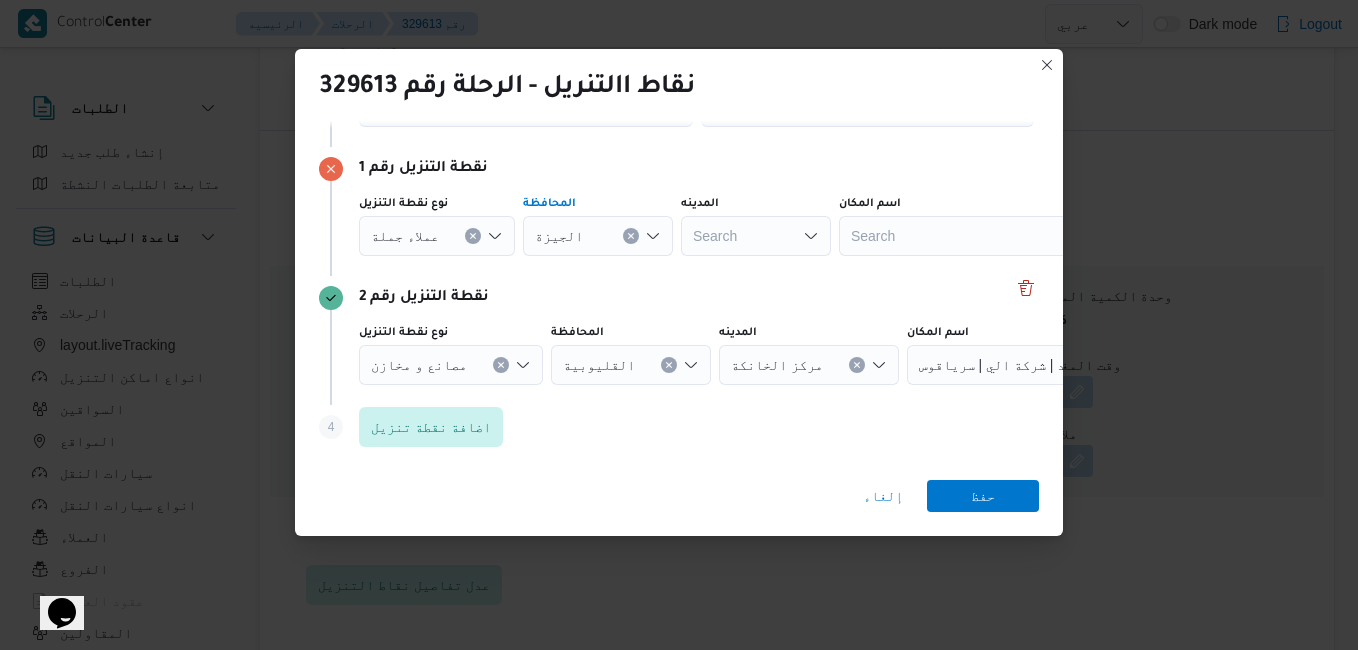 click on "Search" at bounding box center (756, 236) 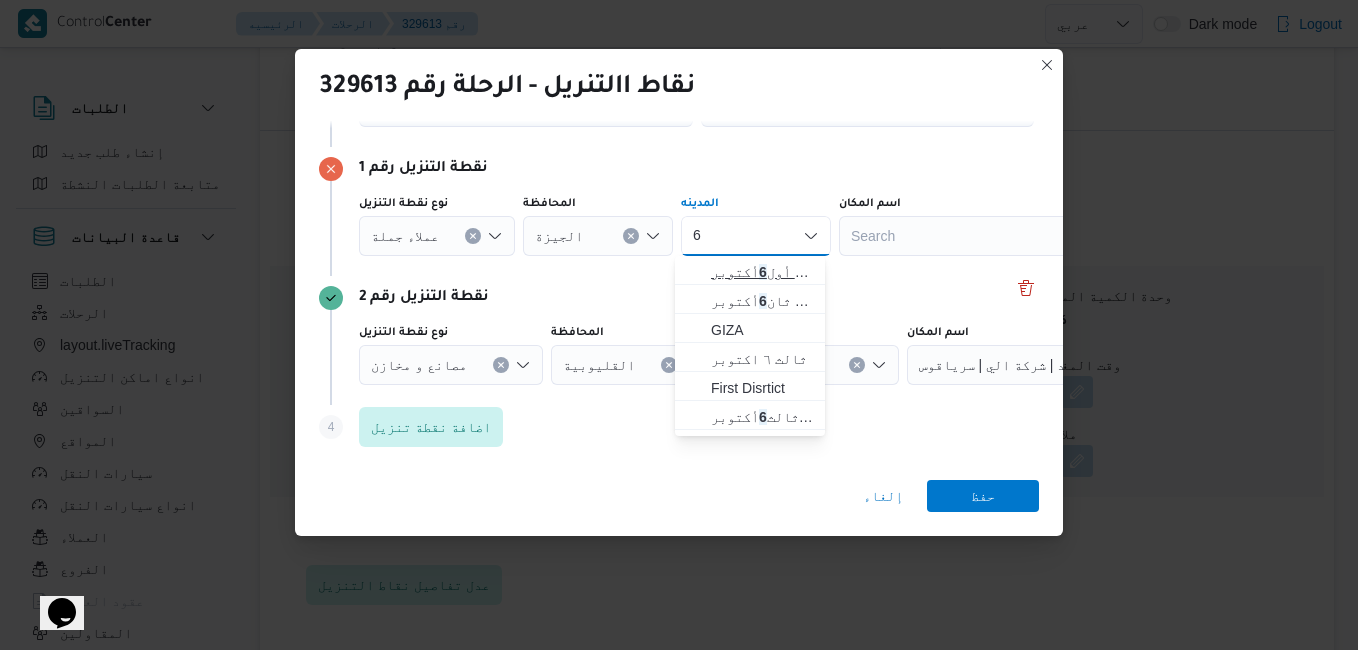 type on "6" 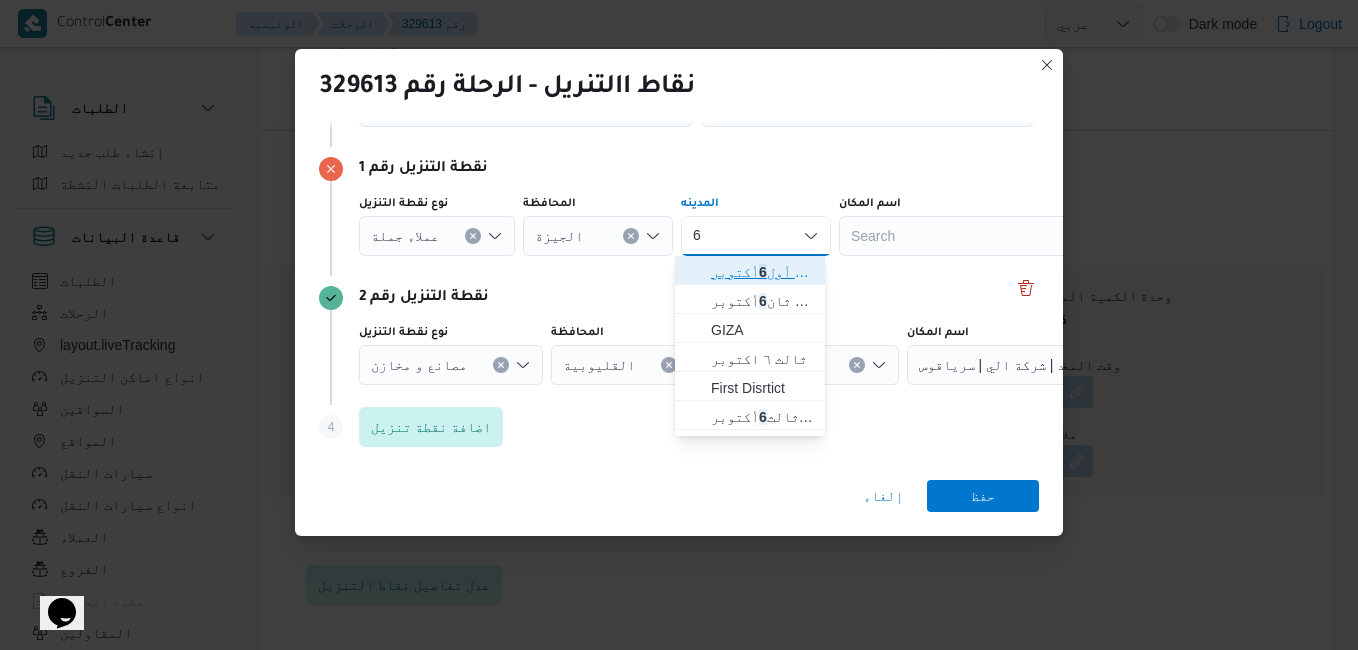 click on "قسم أول  6  أكتوبر" at bounding box center (762, 272) 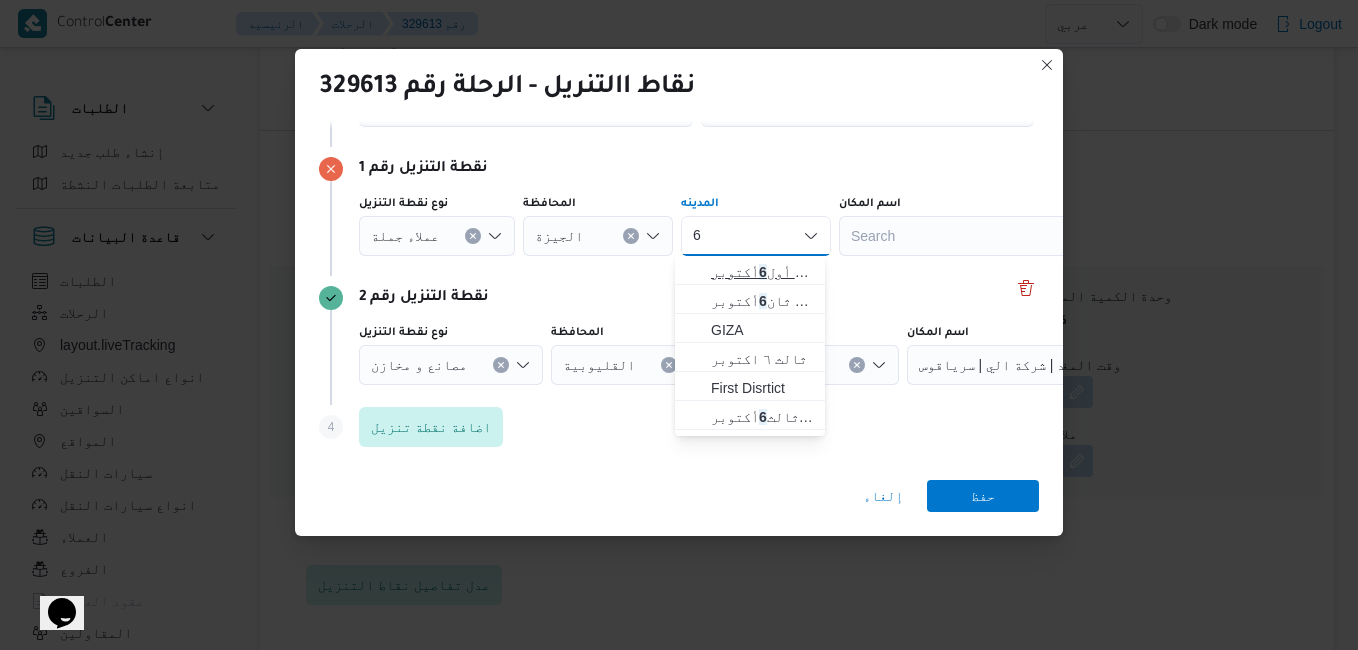 type 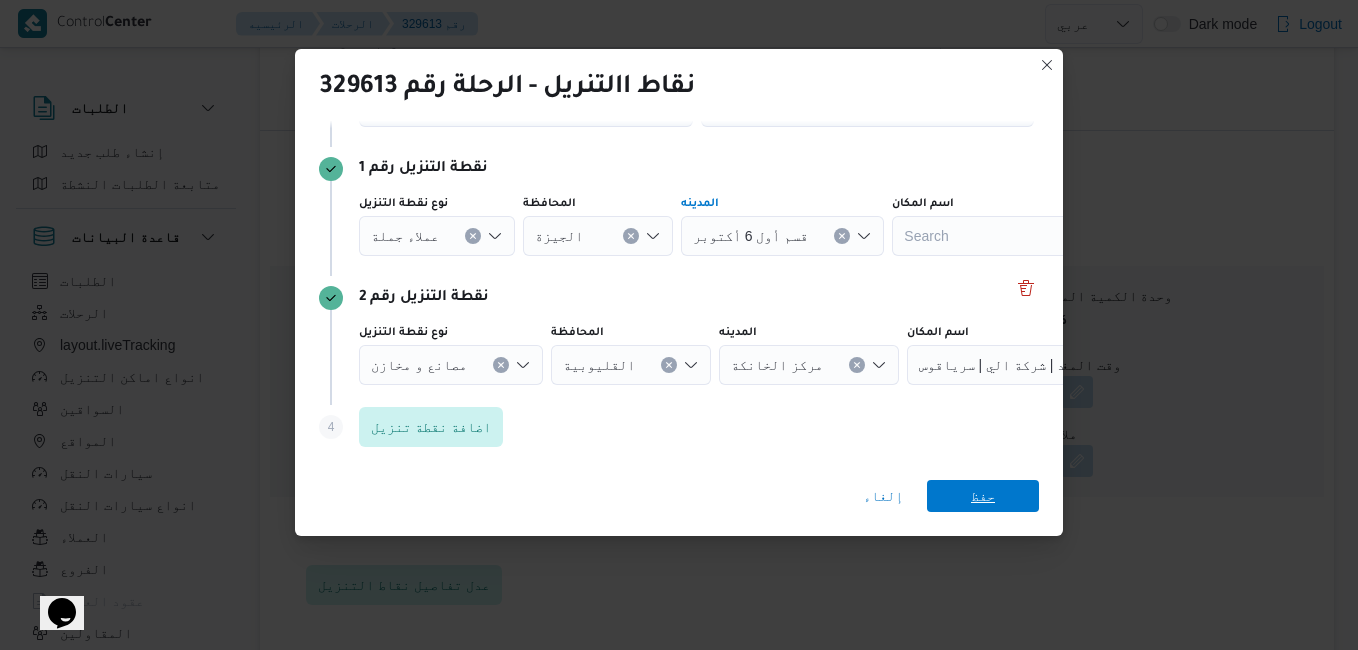 click on "حفظ" at bounding box center [983, 496] 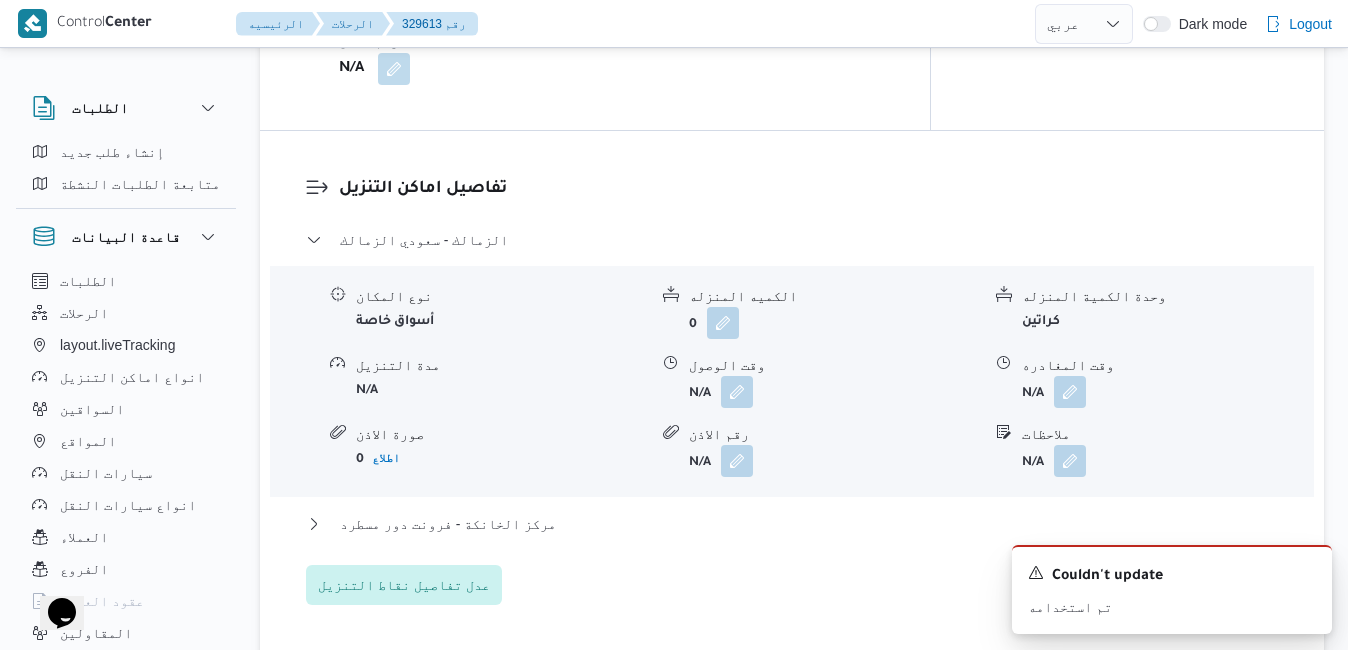click on "[CITY] -
[LOCATION] نوع المكان أسواق خاصة الكميه المنزله 0 وحدة الكمية المنزله كراتين مدة التنزيل N/A وقت الوصول N/A وقت المغادره N/A صورة الاذن 0 اطلاع رقم الاذن N/A ملاحظات N/A [CITY] -
[LOCATION] نوع المكان مصانع و مخازن الكميه المنزله 0 وحدة الكمية المنزله كراتين مدة التنزيل N/A وقت الوصول N/A وقت المغادره N/A صورة الاذن 0 اطلاع رقم الاذن N/A ملاحظات N/A عدل تفاصيل نقاط التنزيل" at bounding box center (792, 416) 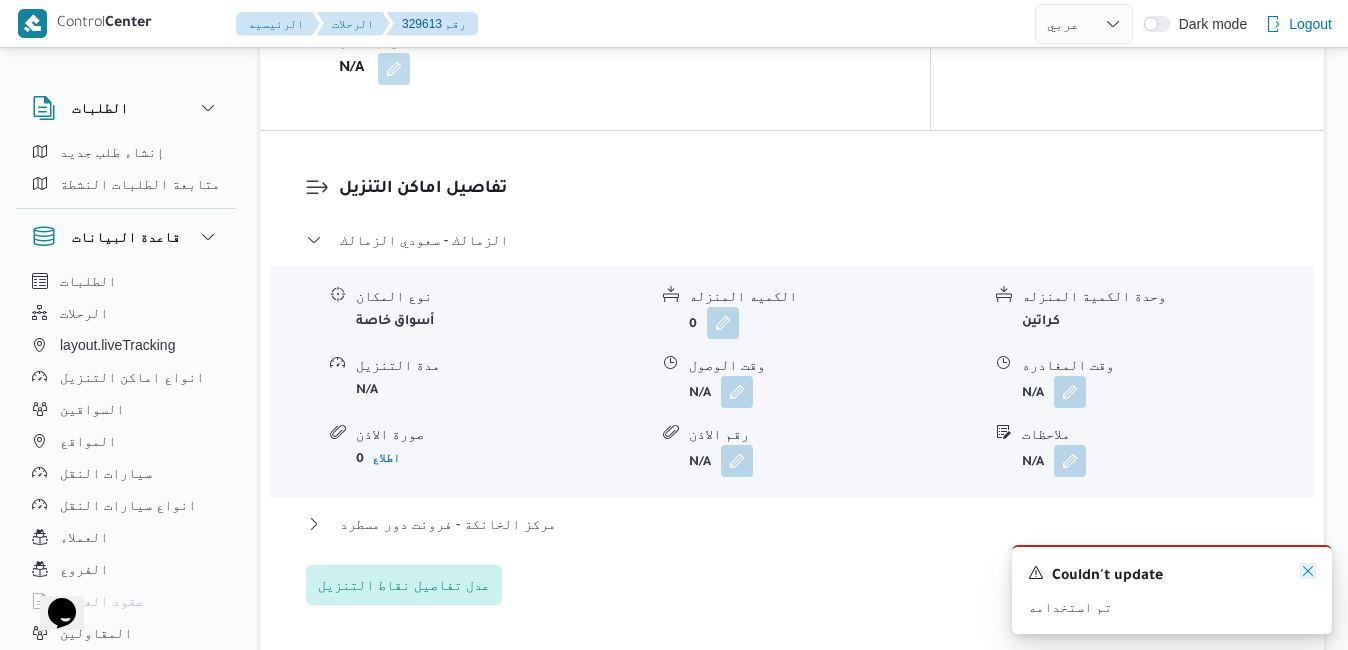 click 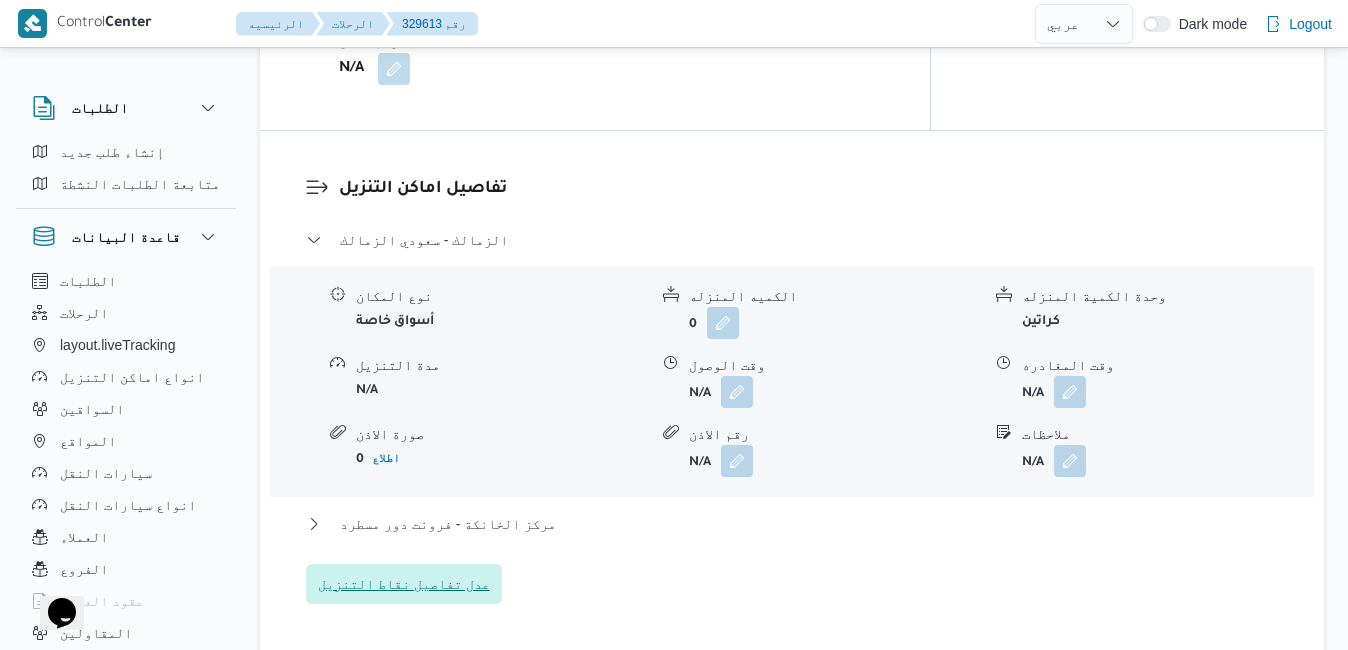 click on "عدل تفاصيل نقاط التنزيل" at bounding box center (404, 584) 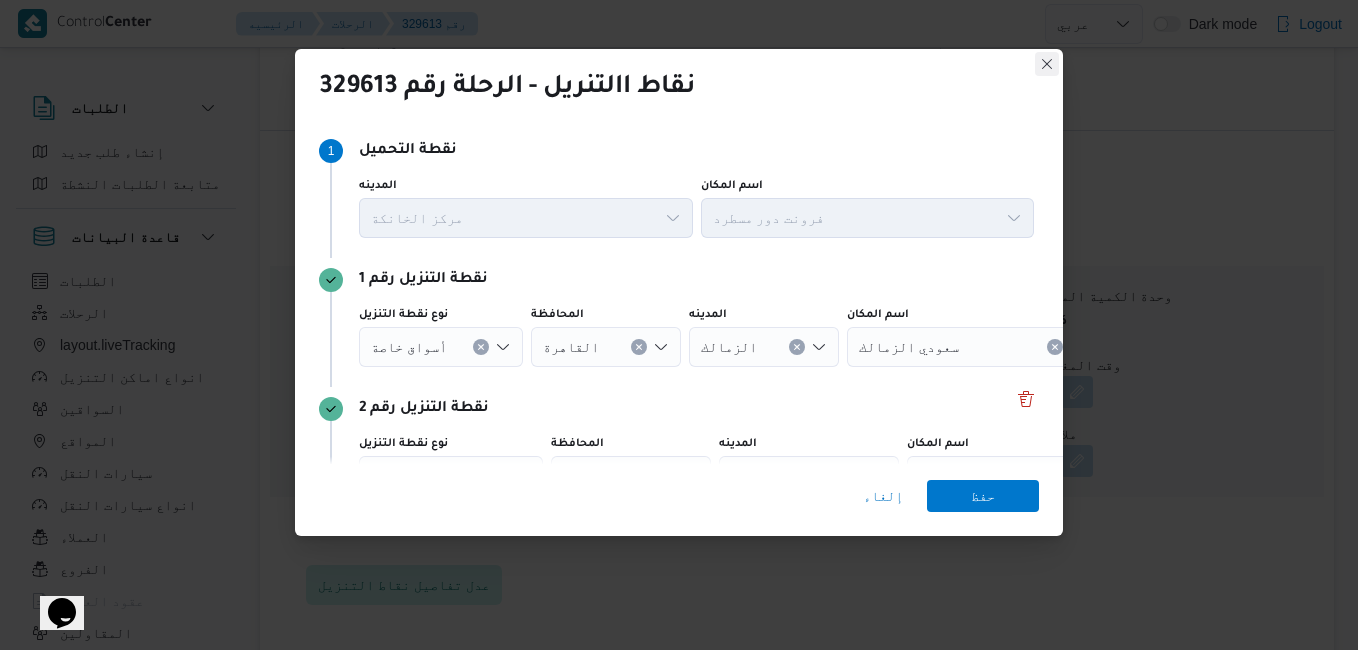 click at bounding box center [1047, 64] 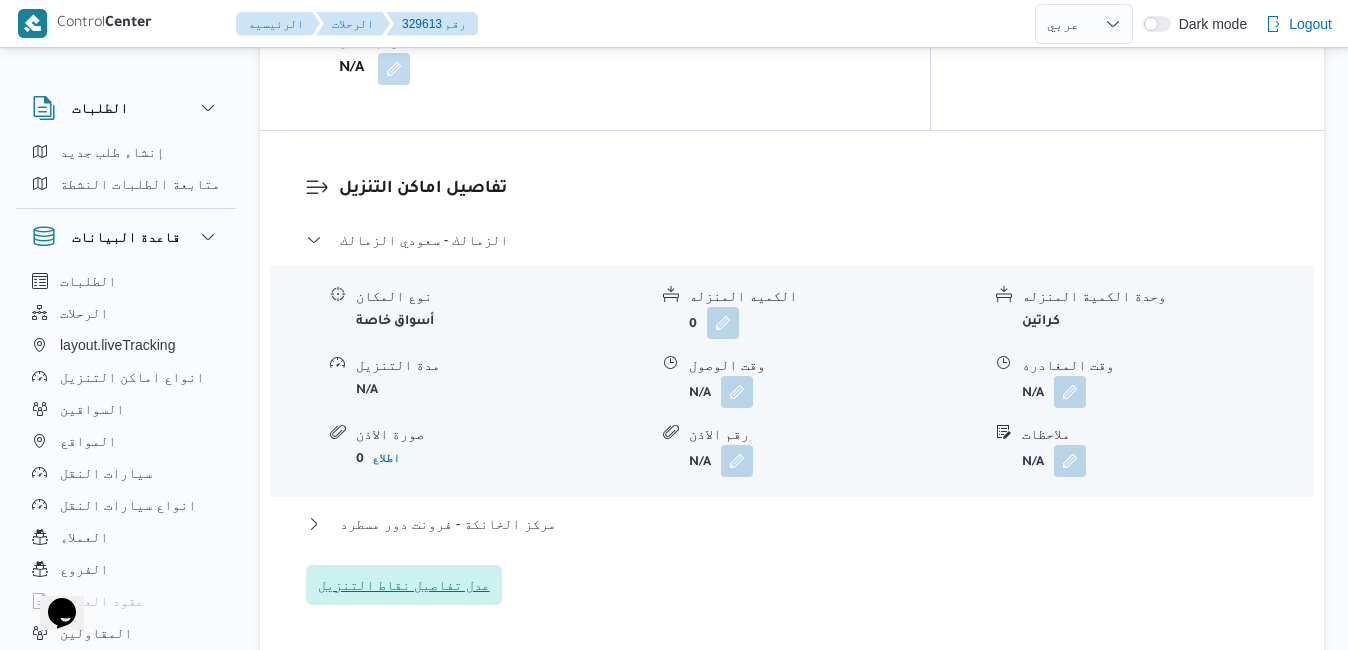 type 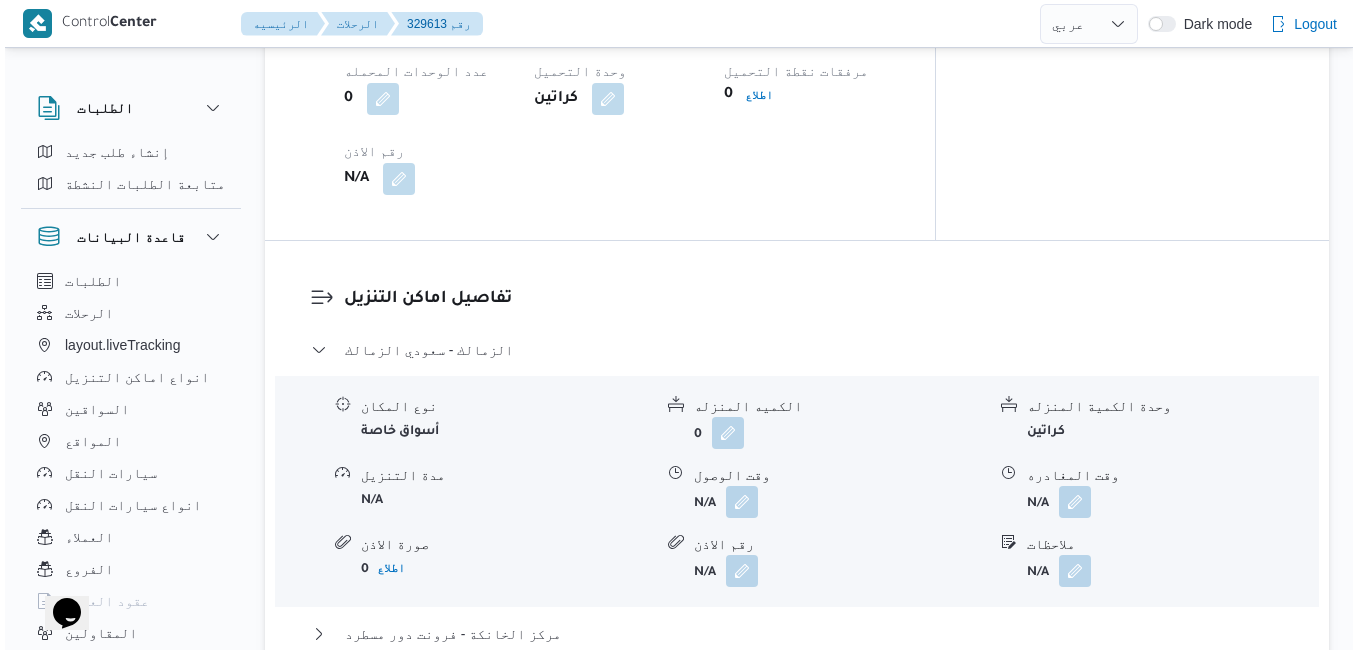 scroll, scrollTop: 1651, scrollLeft: 0, axis: vertical 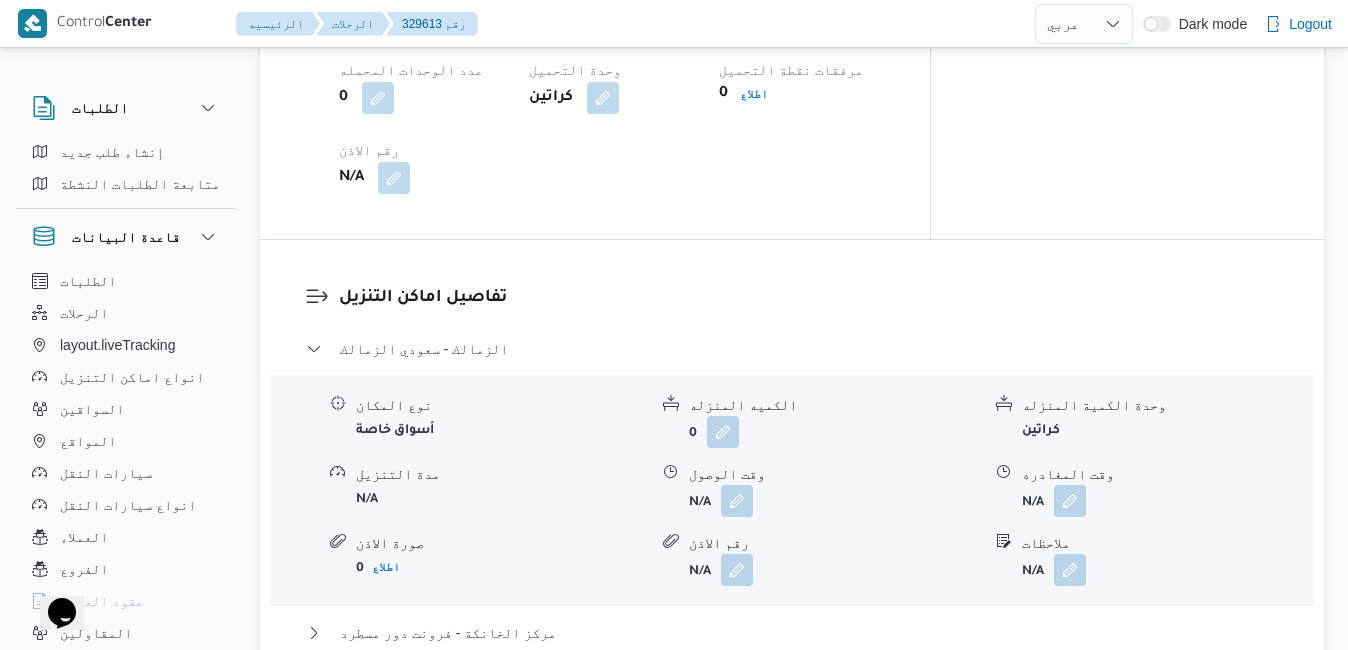 click on "عدل تفاصيل نقاط التنزيل" at bounding box center (404, 693) 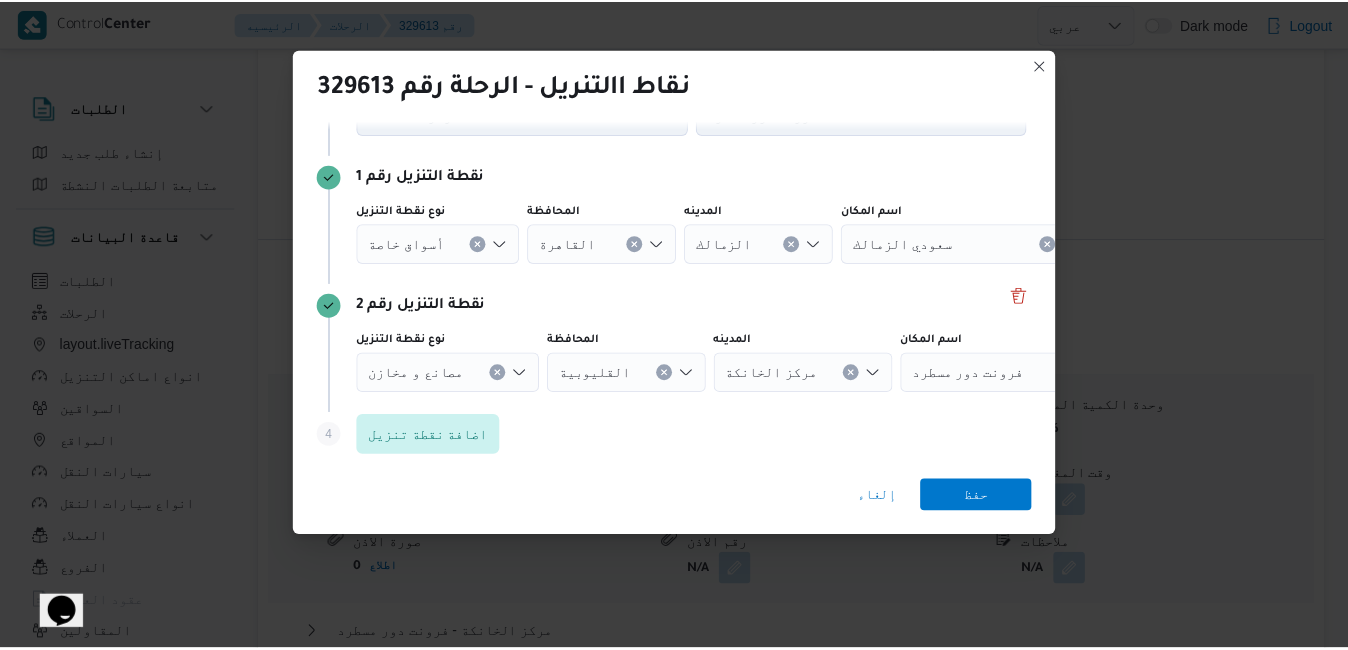 scroll, scrollTop: 111, scrollLeft: 0, axis: vertical 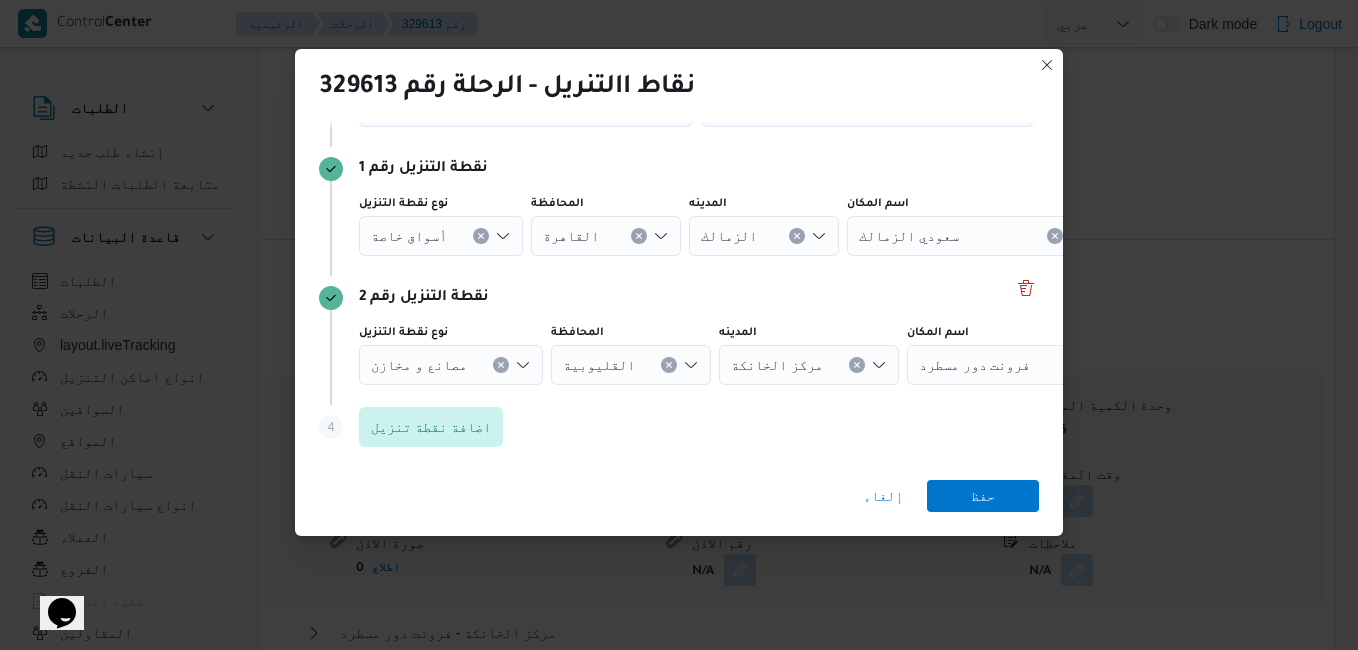 click at bounding box center [481, 236] 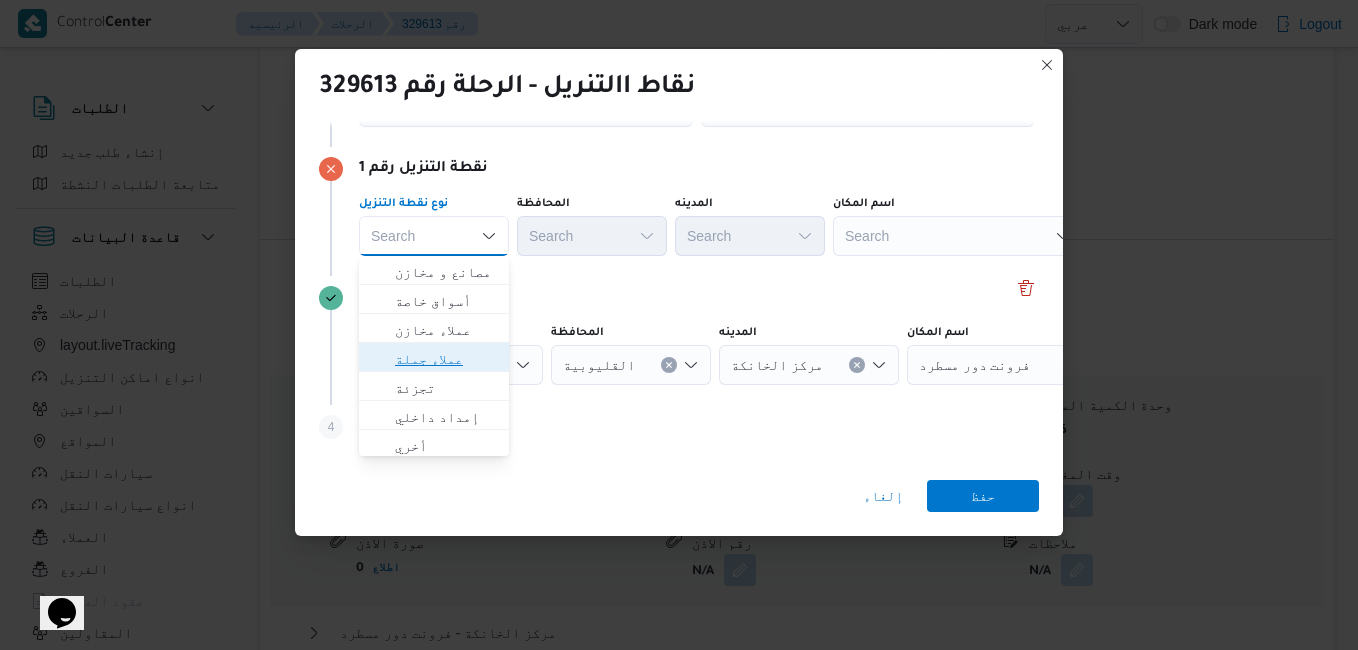click on "عملاء جملة" at bounding box center (446, 359) 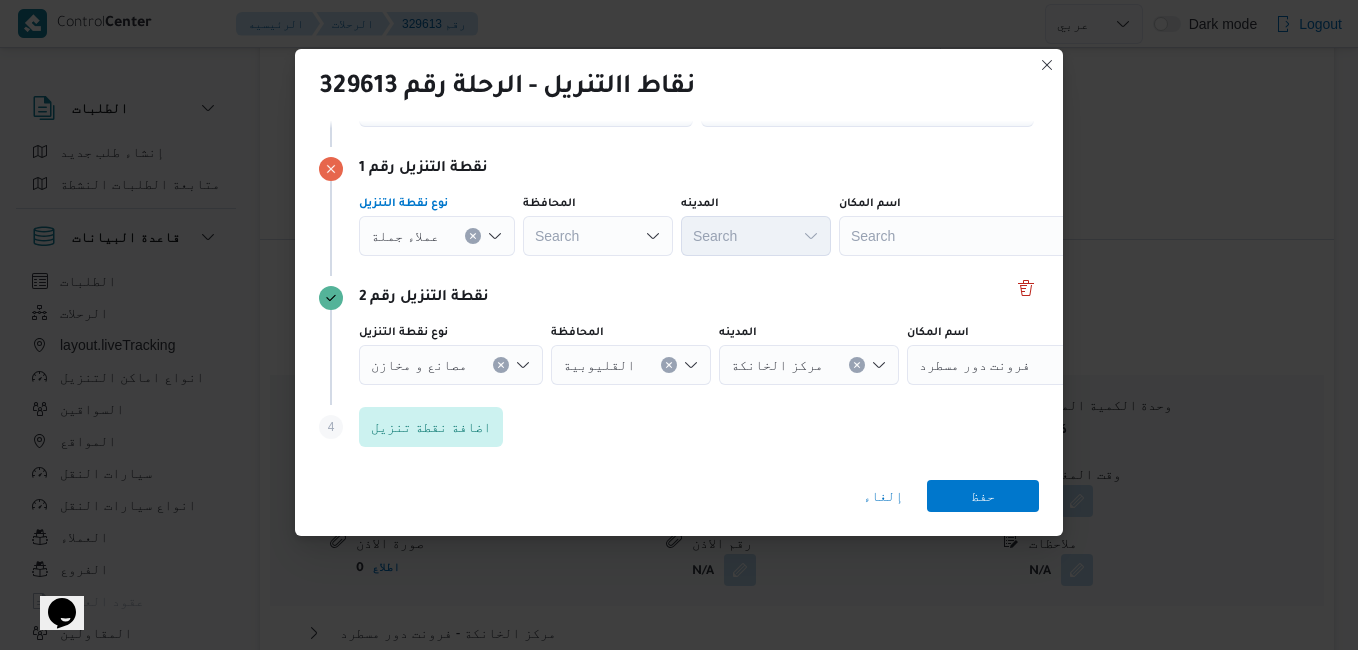 click on "Search" at bounding box center (598, 236) 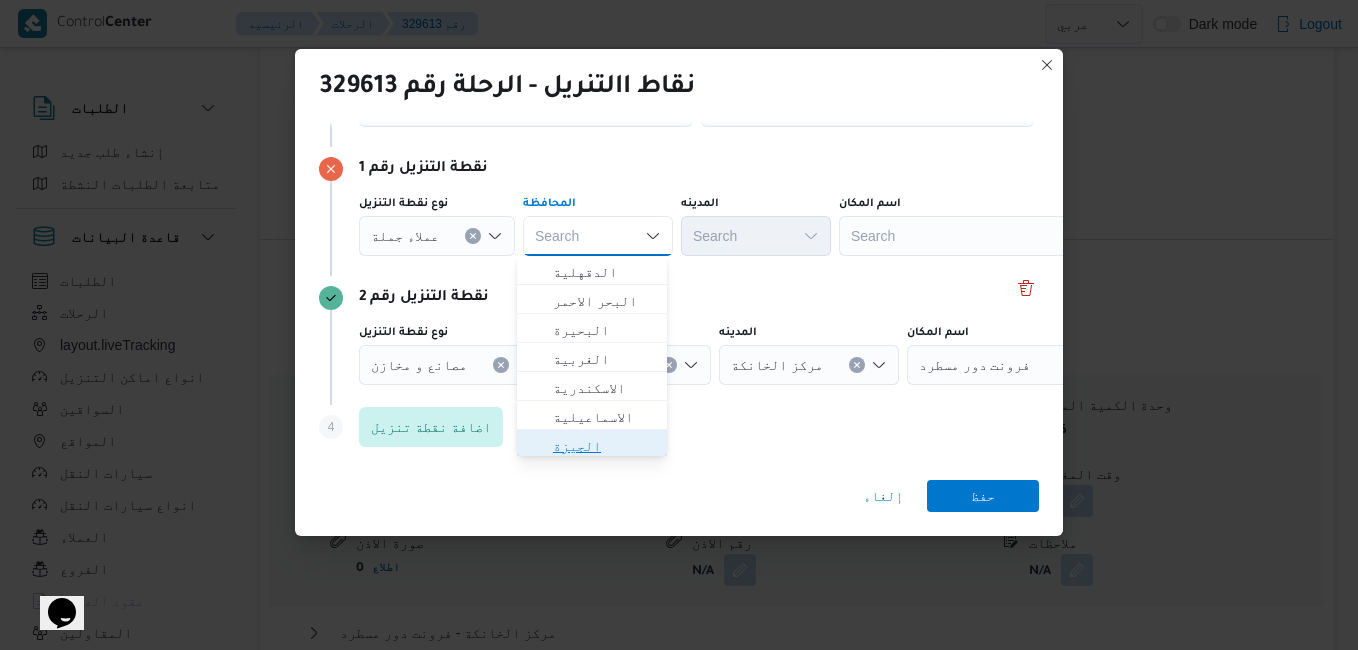 click on "الجيزة" at bounding box center (604, 446) 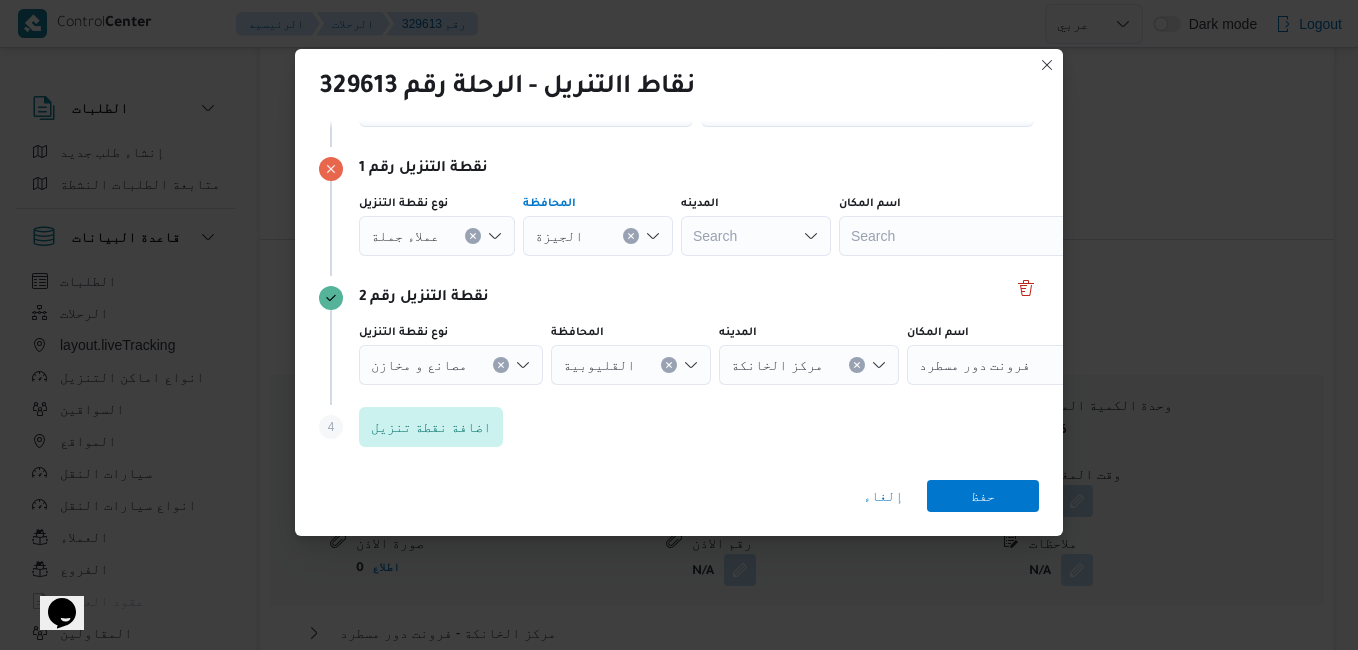 click on "Search" at bounding box center (756, 236) 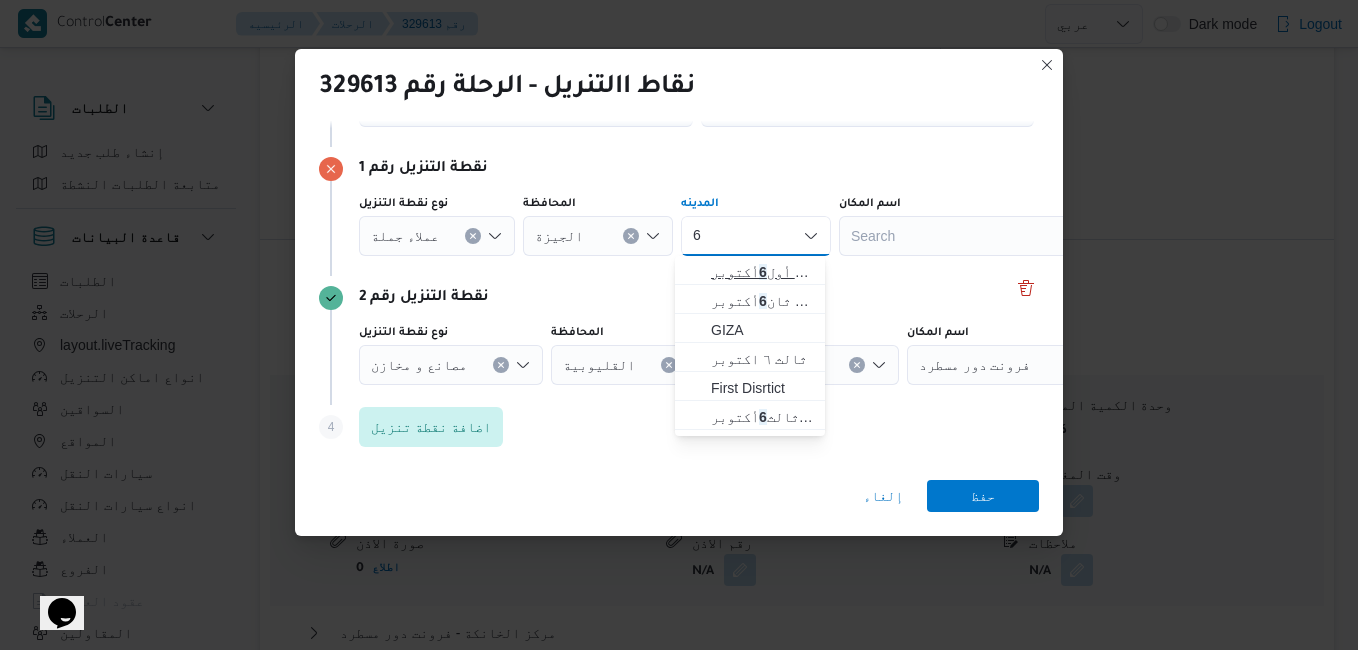 type on "6" 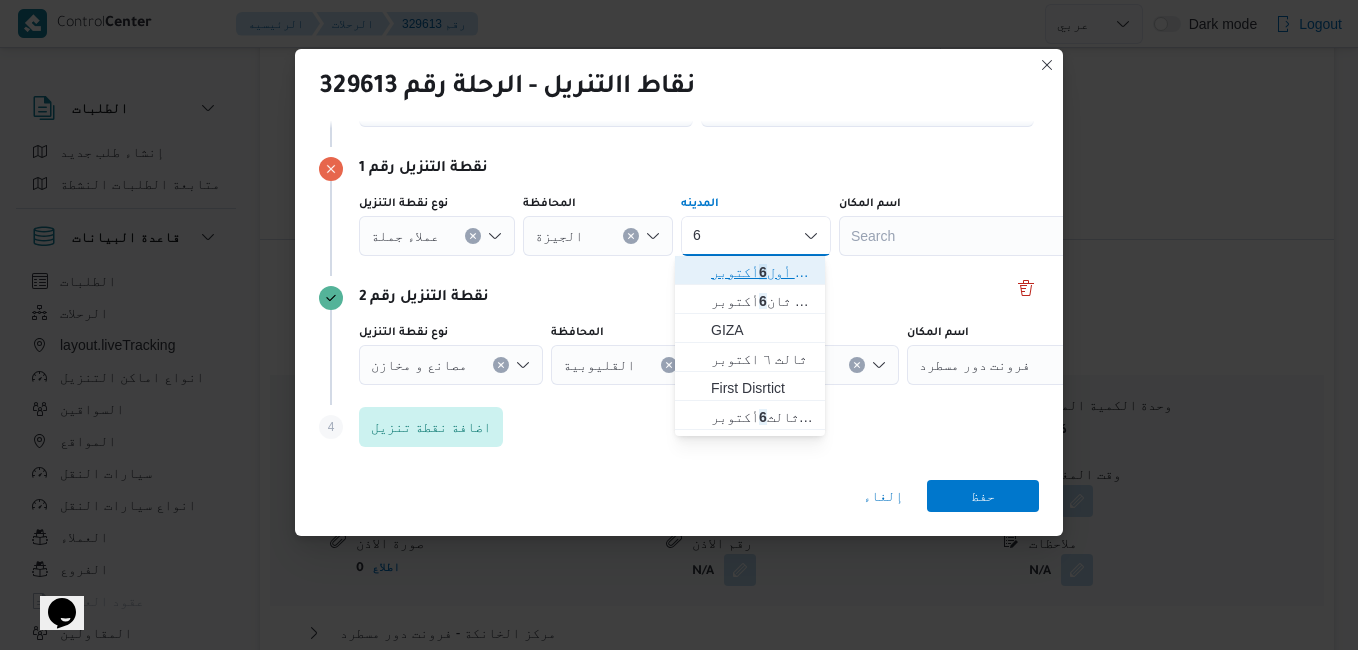 click on "قسم أول  6  أكتوبر" at bounding box center [762, 272] 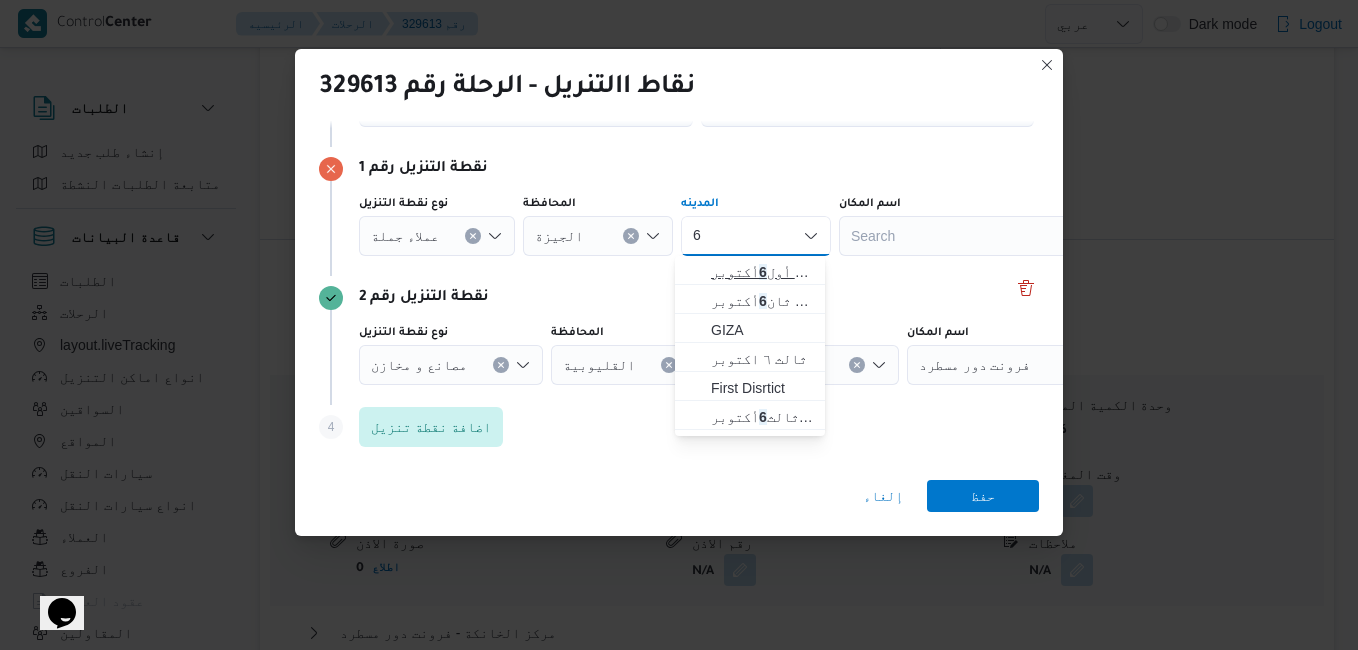 type 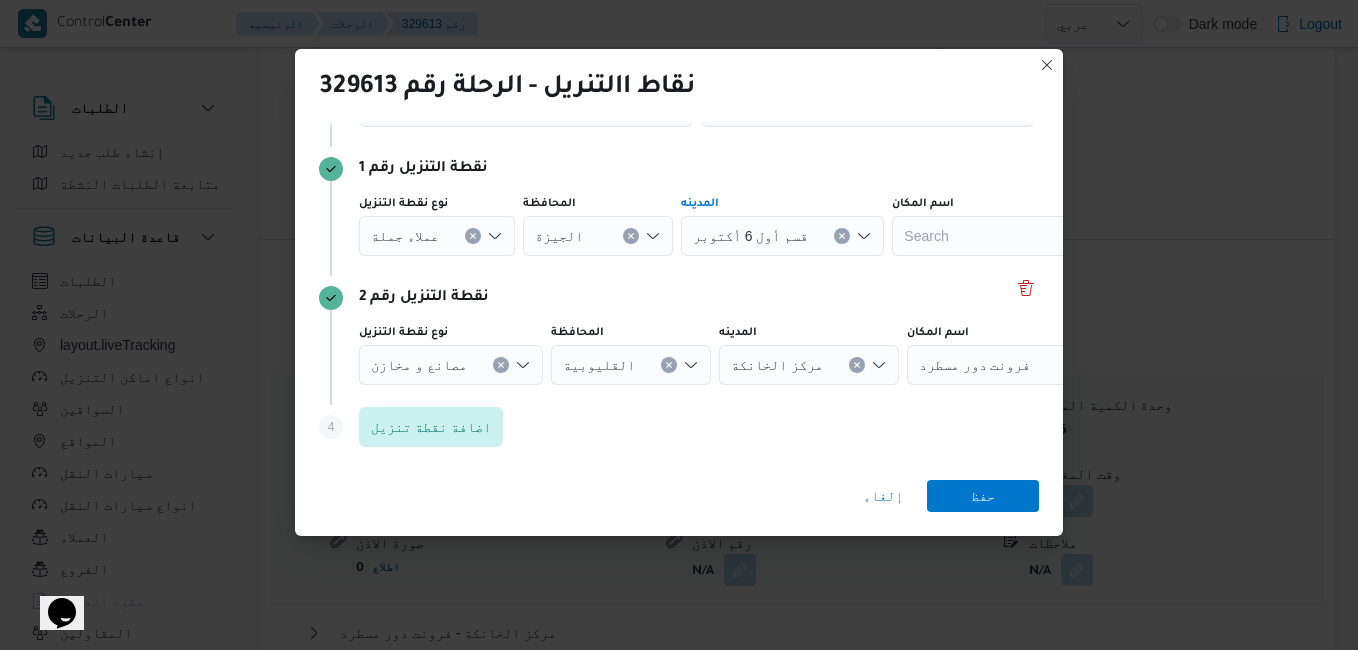 click 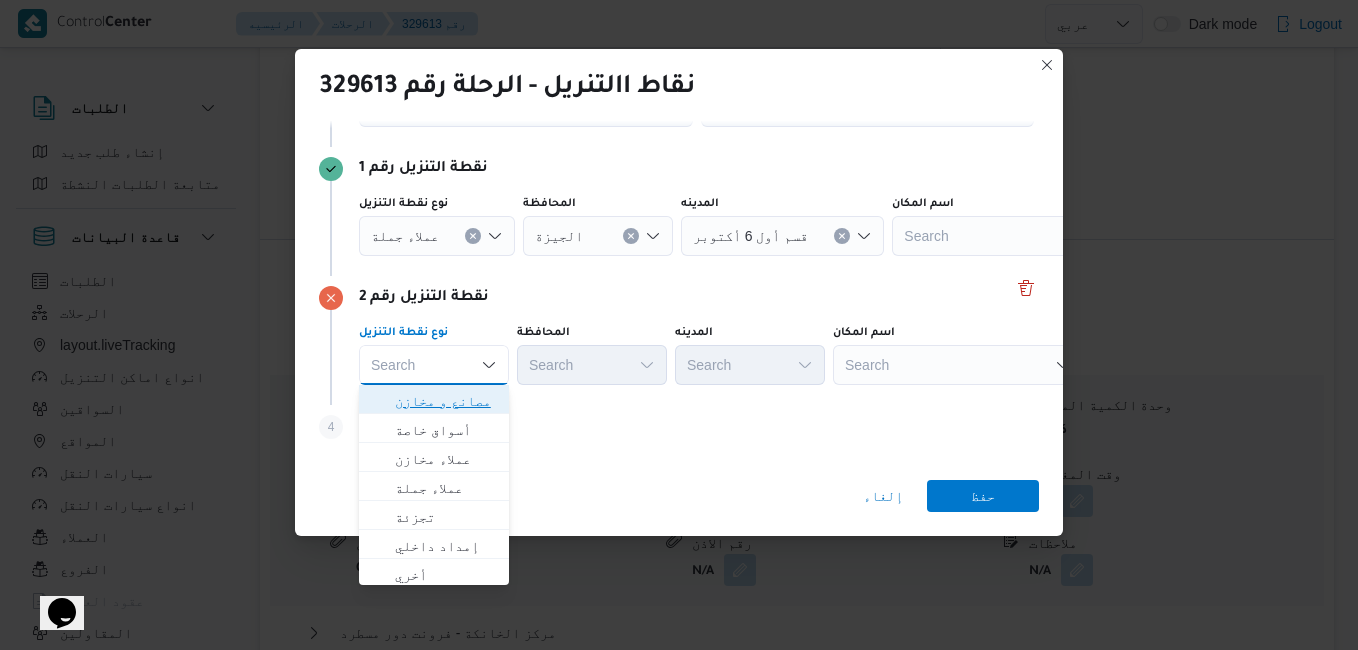 click on "مصانع و مخازن" at bounding box center (446, 401) 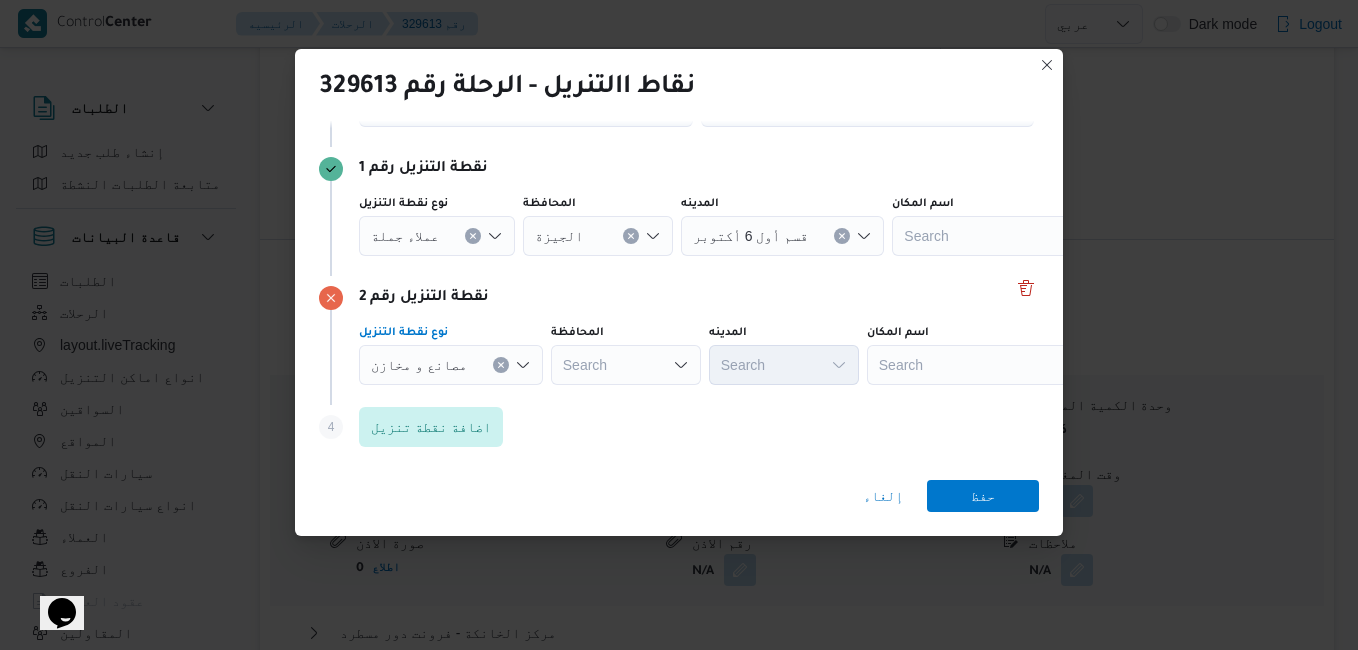 click on "Search" at bounding box center [598, 236] 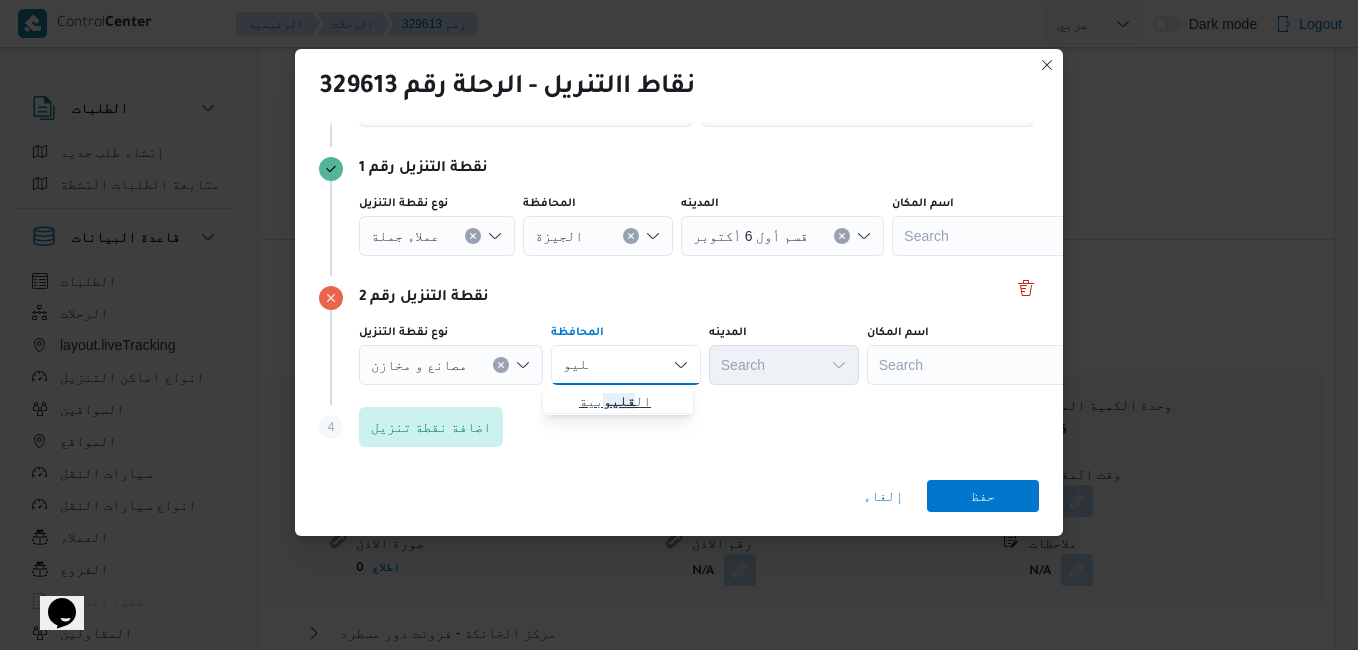 type on "قليو" 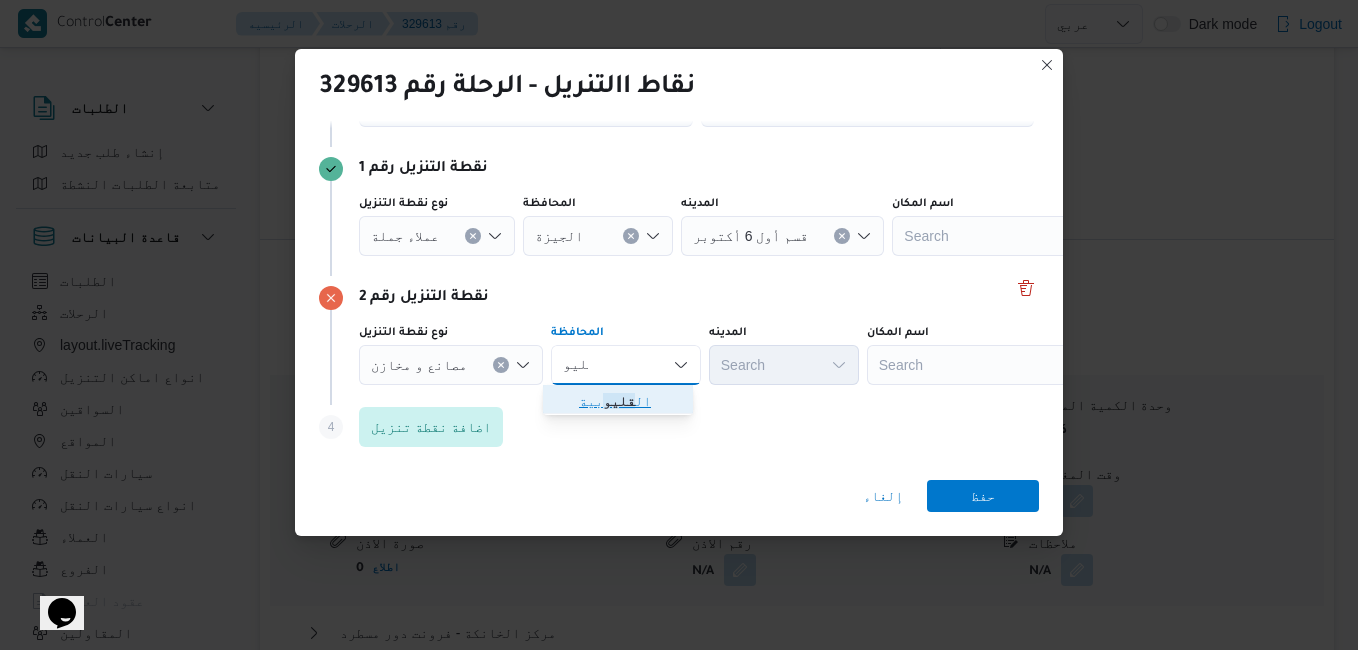 click on "قليو" at bounding box center (619, 401) 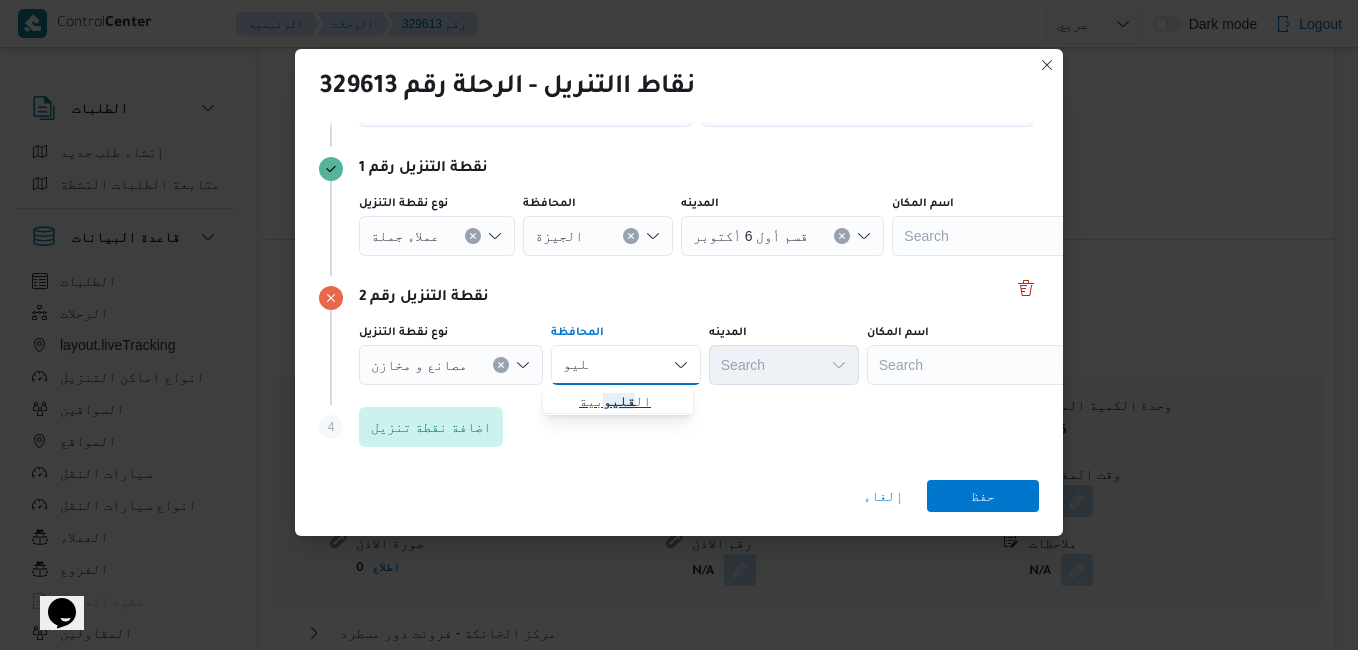 type 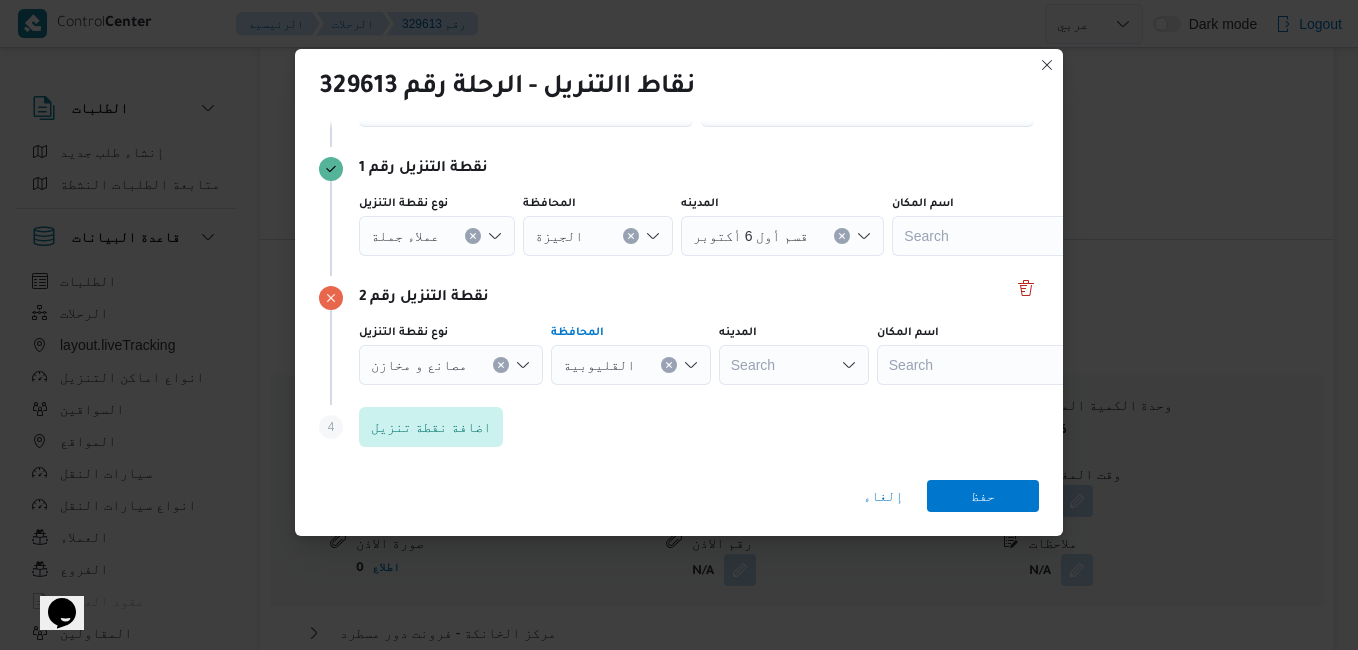 click on "Search" at bounding box center [782, 236] 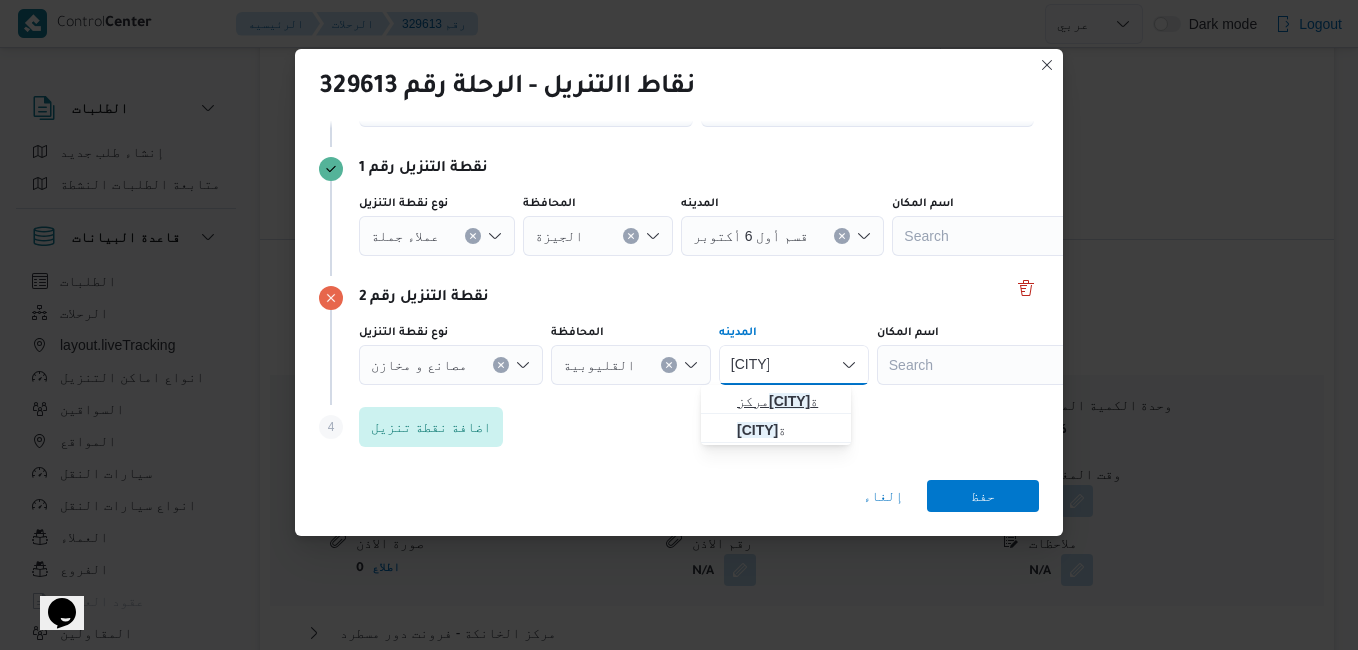 type on "[CITY]" 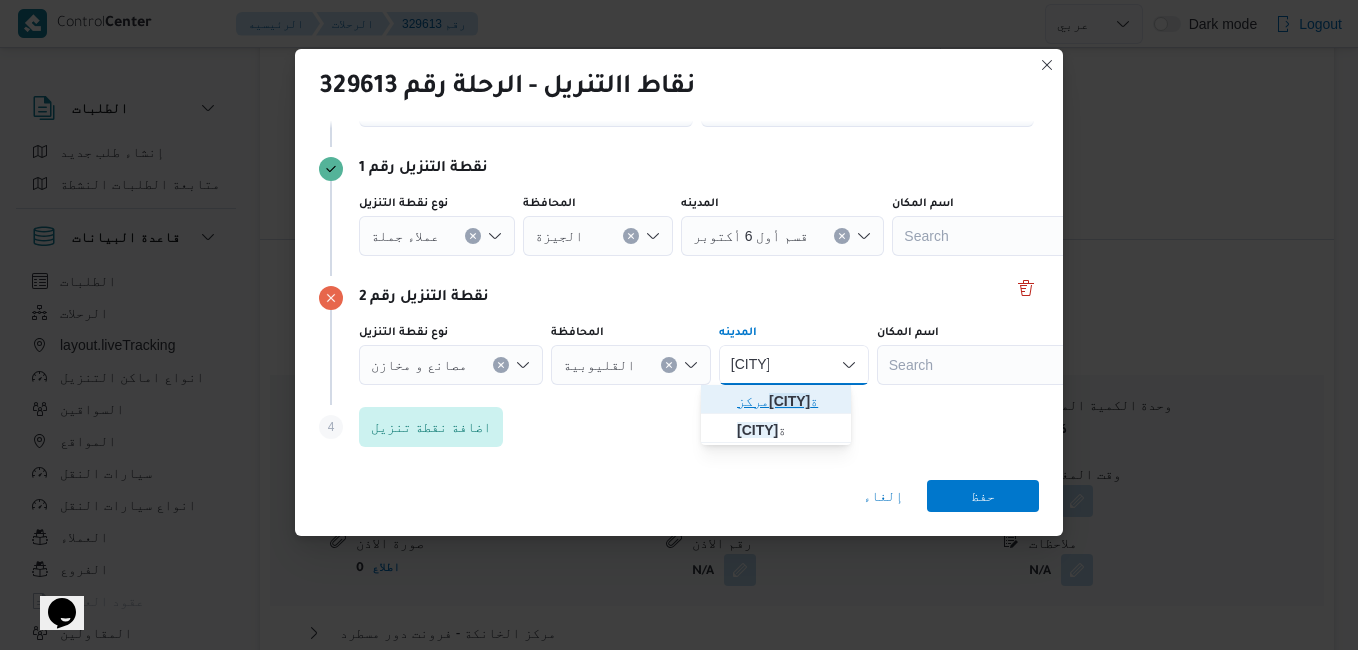 click on "[CITY]" at bounding box center (789, 401) 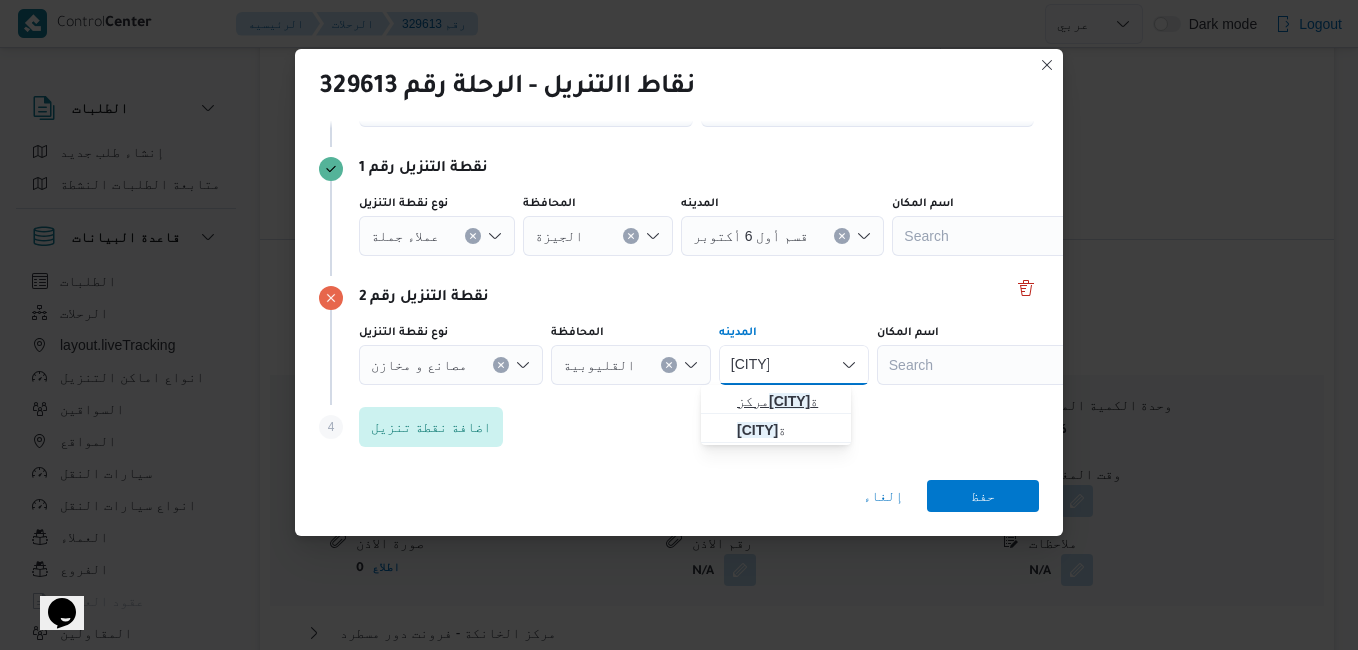 type 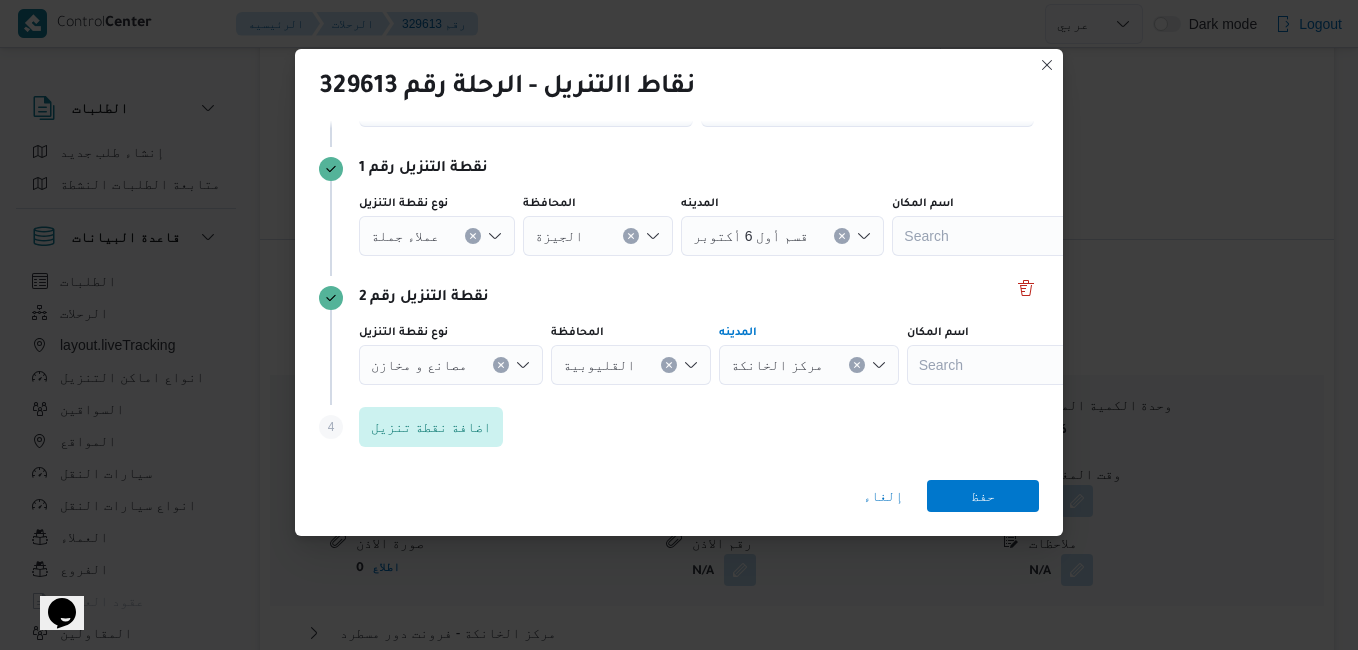 click on "Search" at bounding box center (1017, 236) 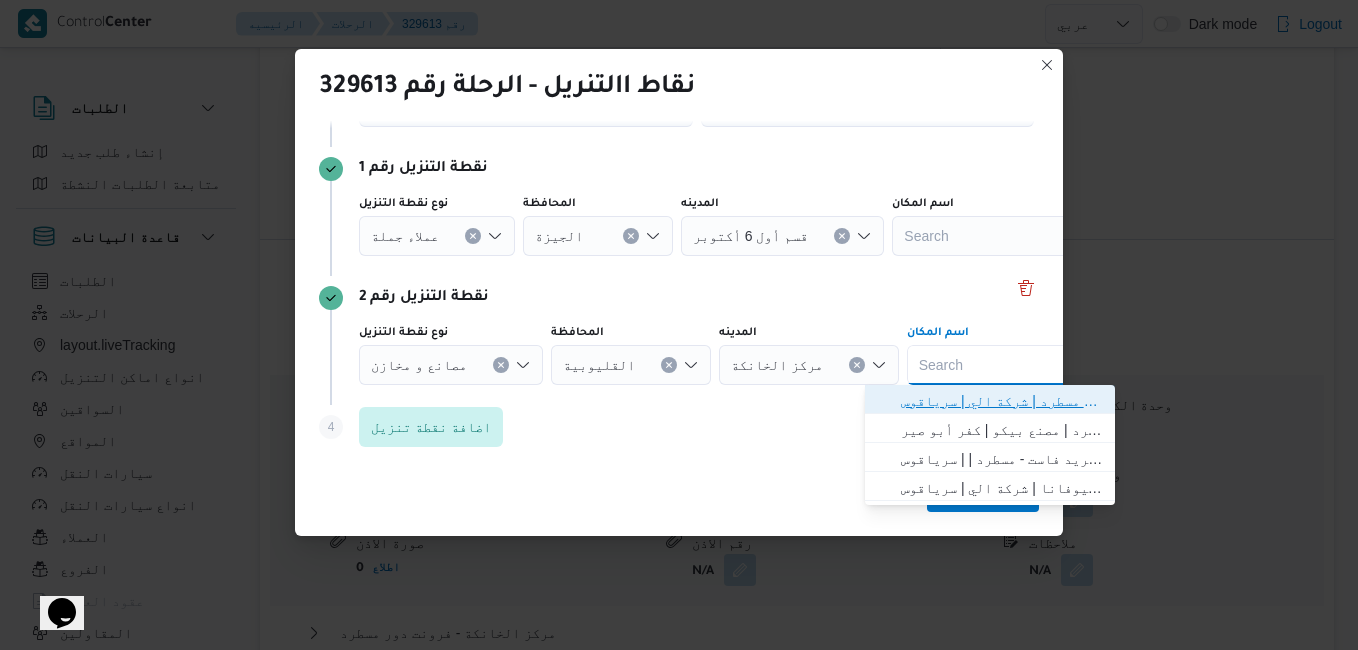 click on "فرونت دور مسطرد | شركة الي | سرياقوس" at bounding box center (1002, 401) 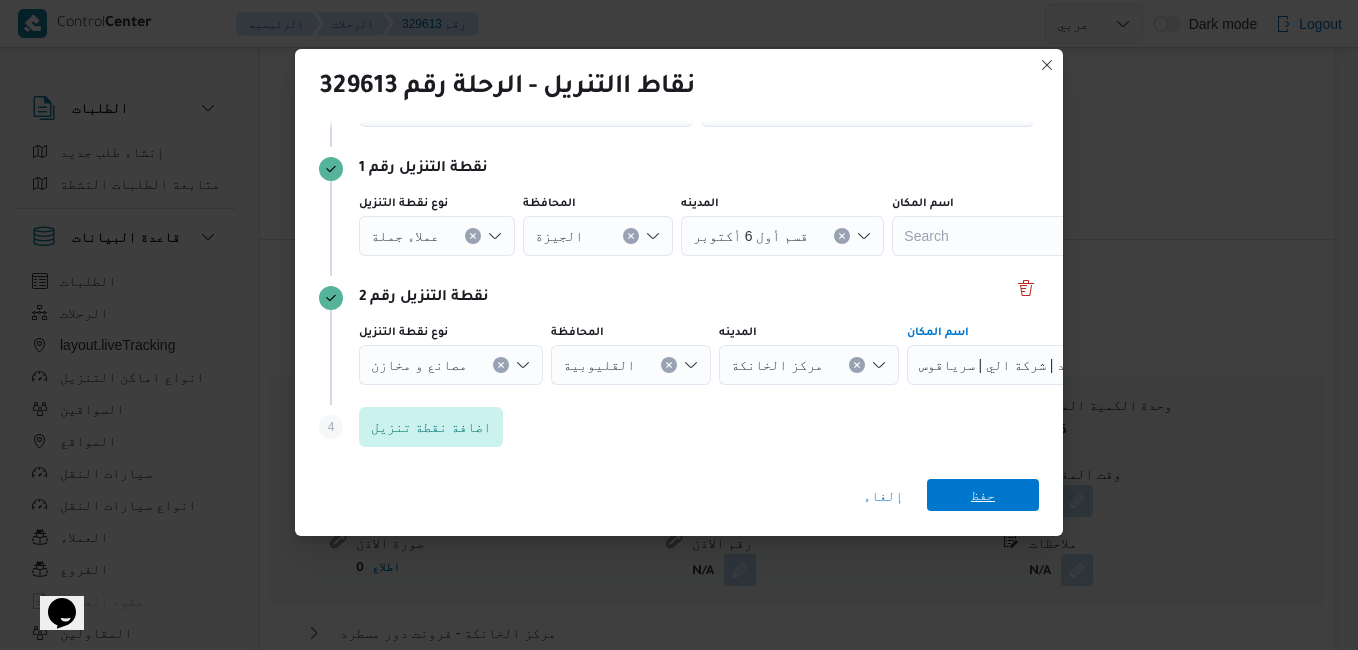 click on "حفظ" at bounding box center (983, 495) 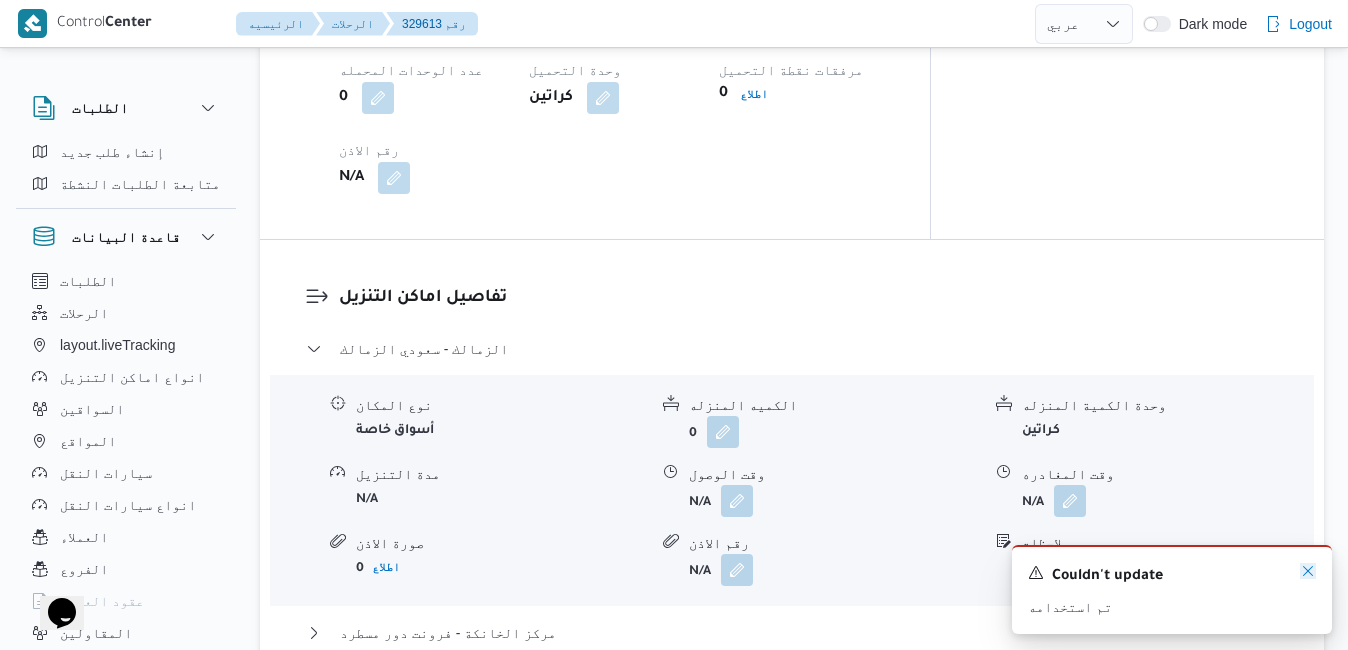 click 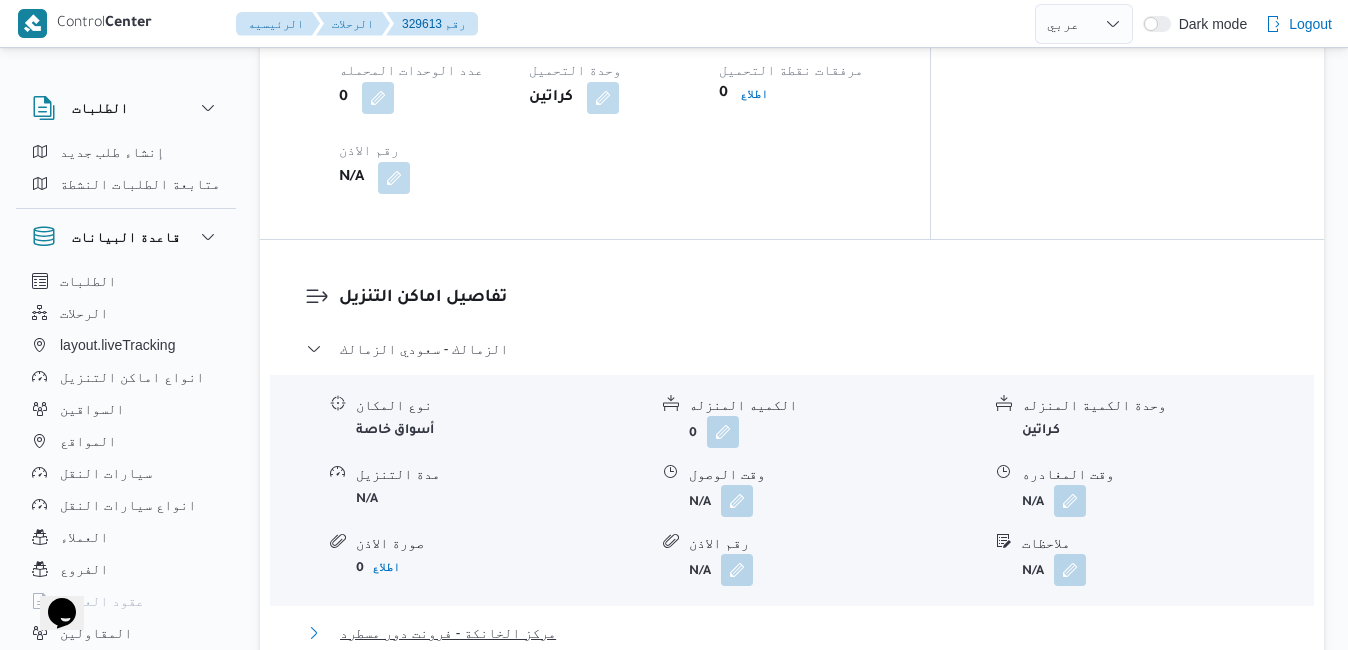click on "مركز الخانكة -
فرونت دور مسطرد" at bounding box center (792, 633) 